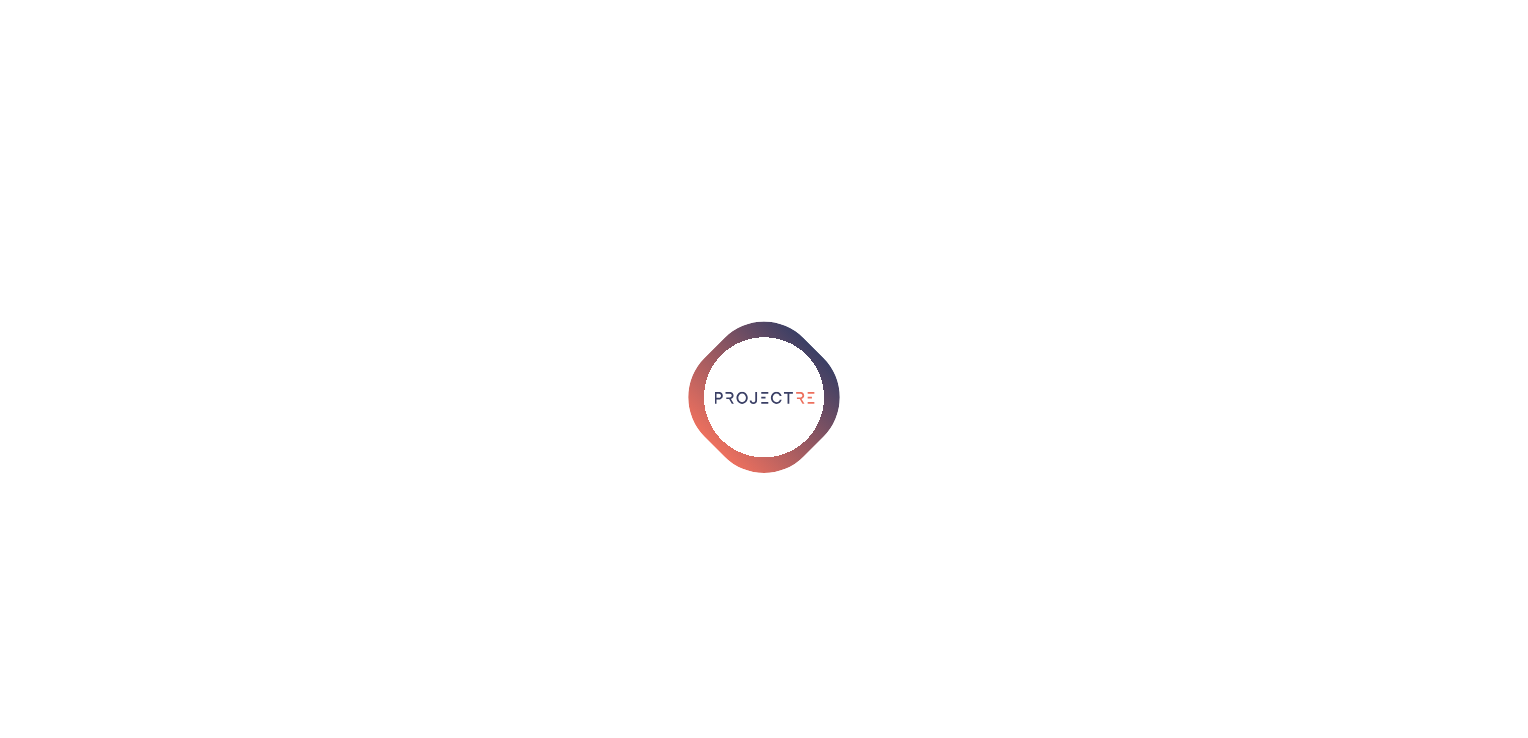 scroll, scrollTop: 0, scrollLeft: 0, axis: both 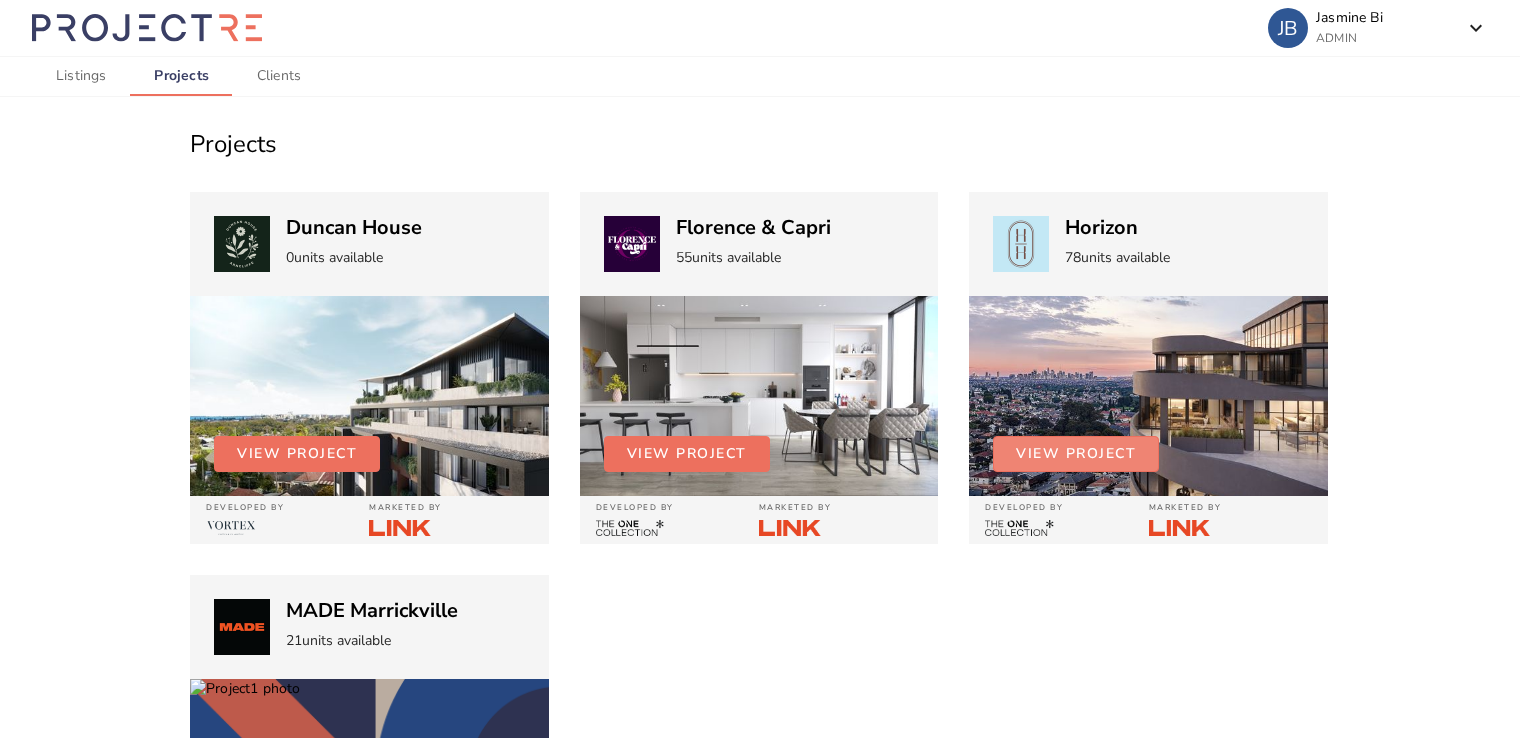 click on "View Project" at bounding box center (1076, 454) 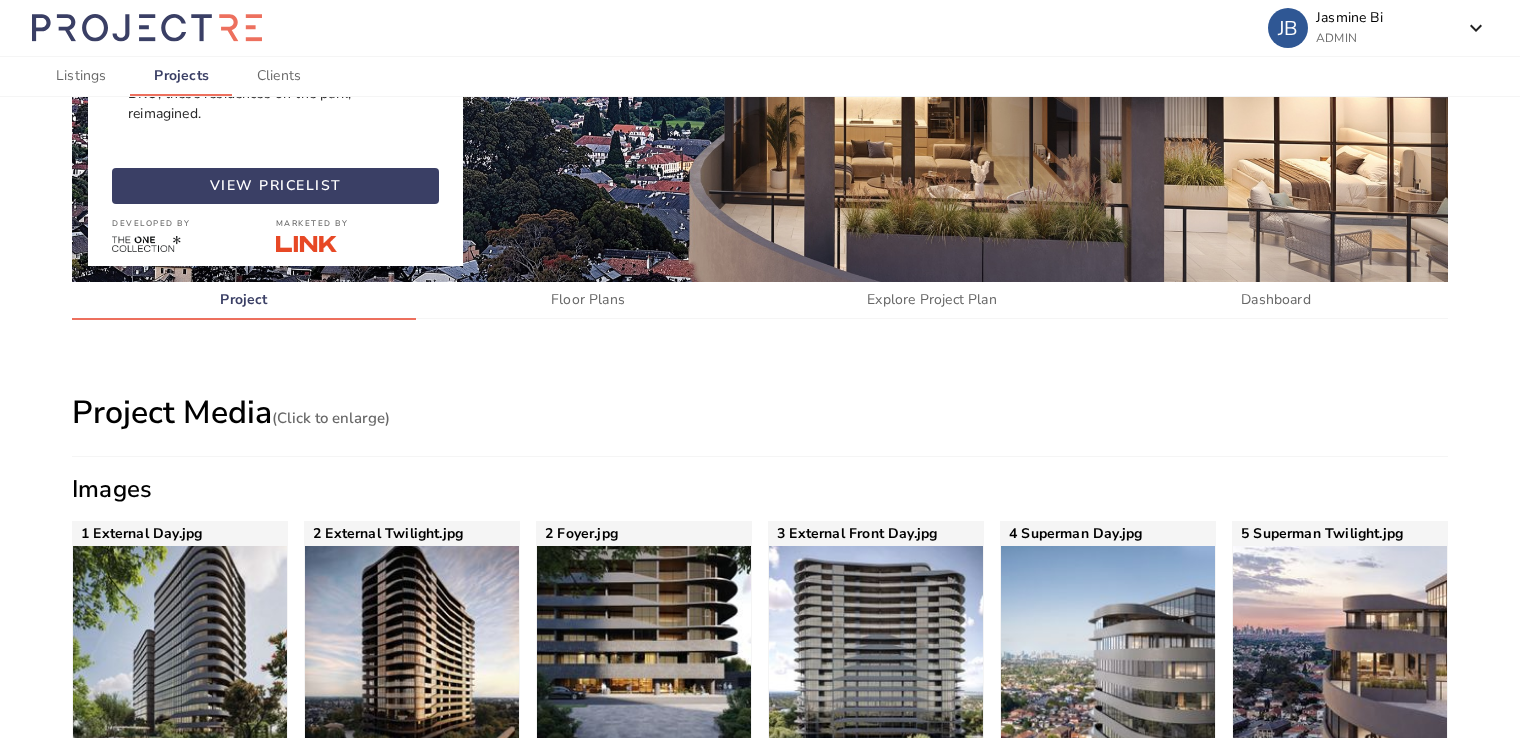 scroll, scrollTop: 100, scrollLeft: 0, axis: vertical 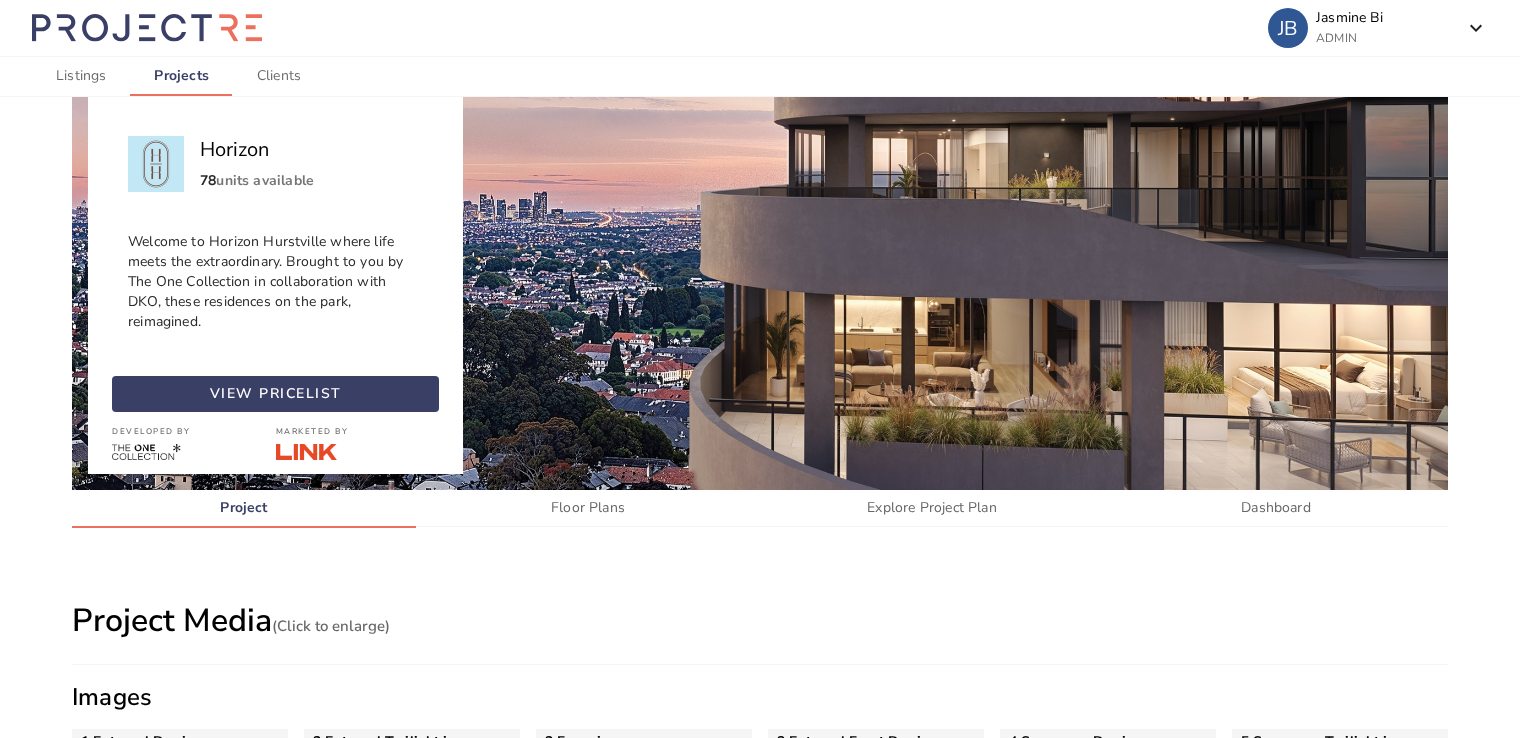 click on "Dashboard" at bounding box center (1276, 508) 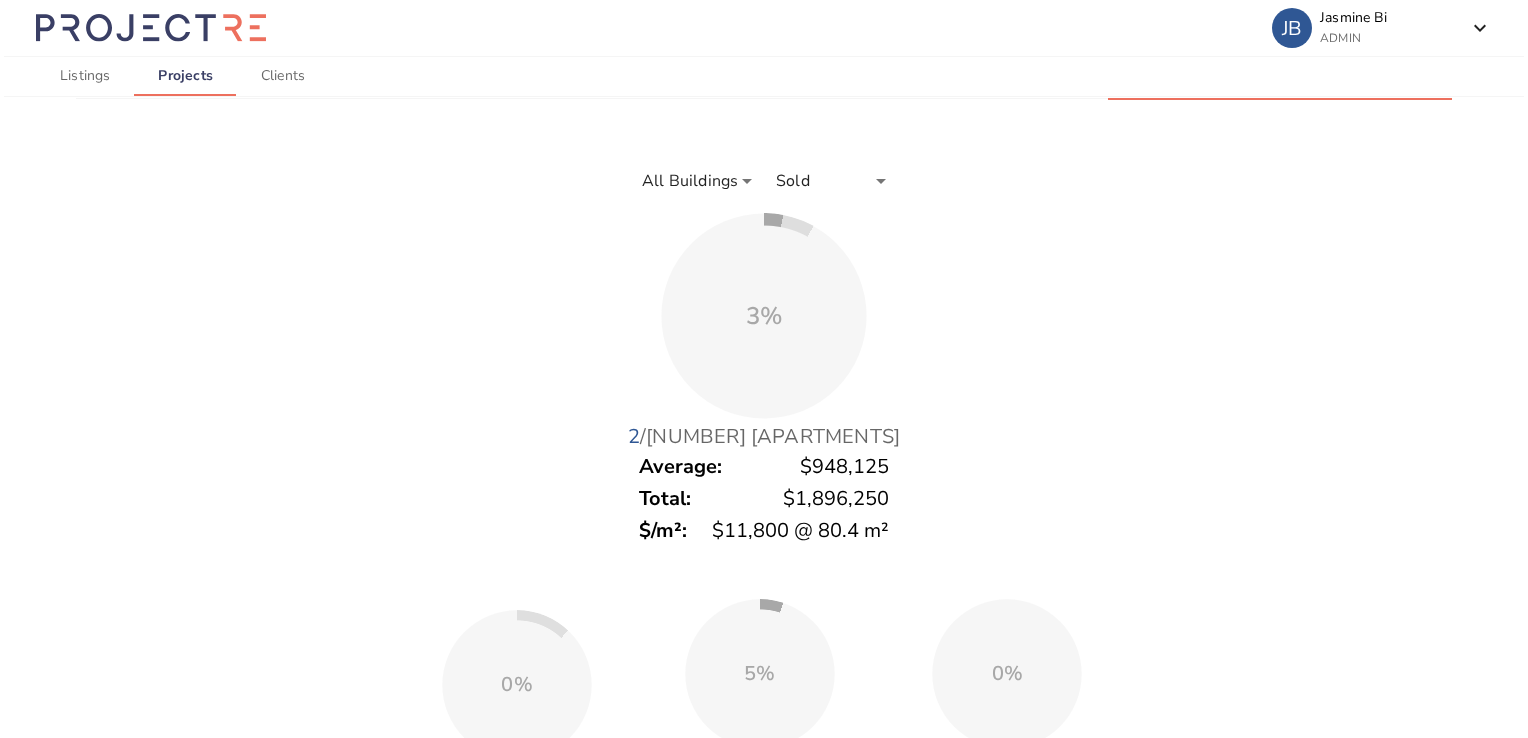scroll, scrollTop: 300, scrollLeft: 0, axis: vertical 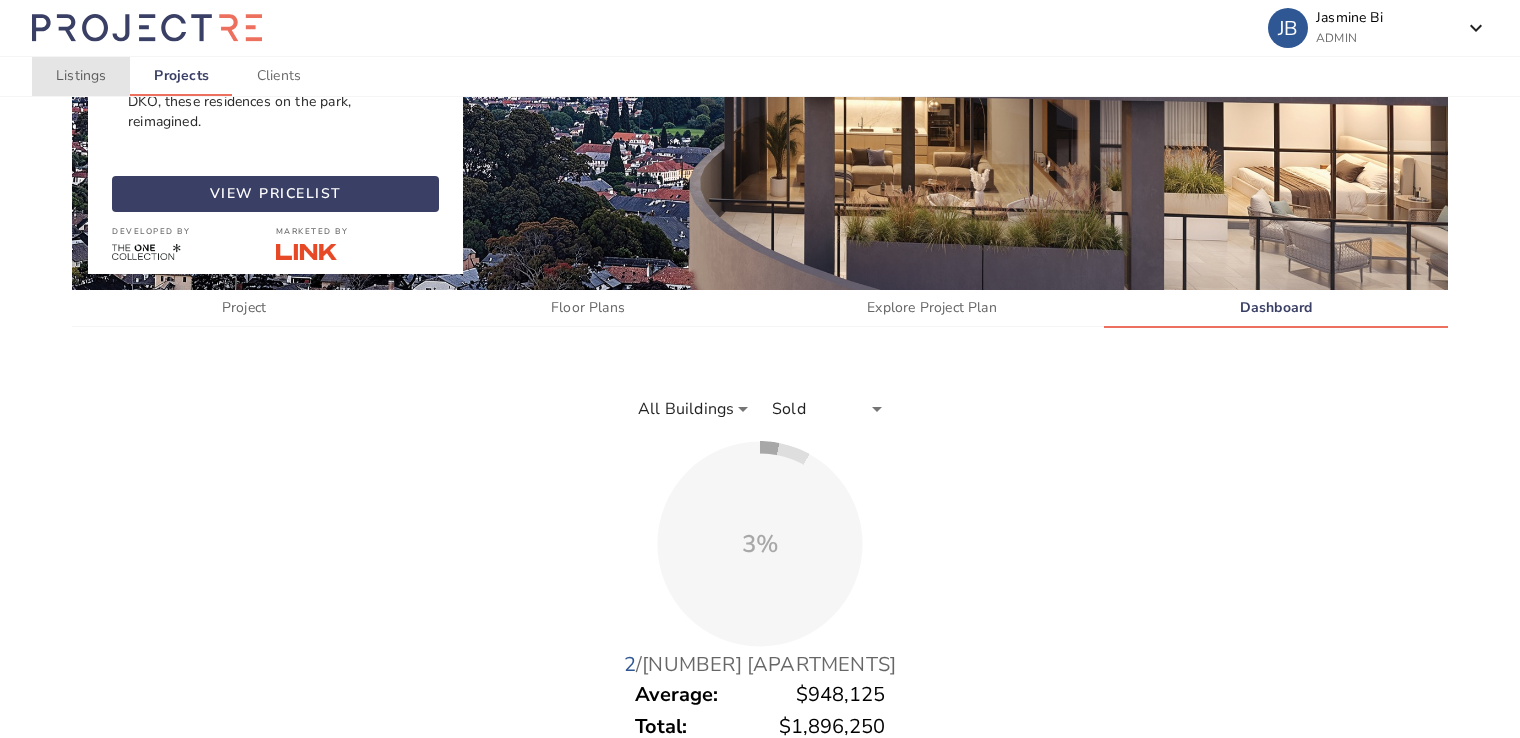 click on "Listings" at bounding box center [81, 76] 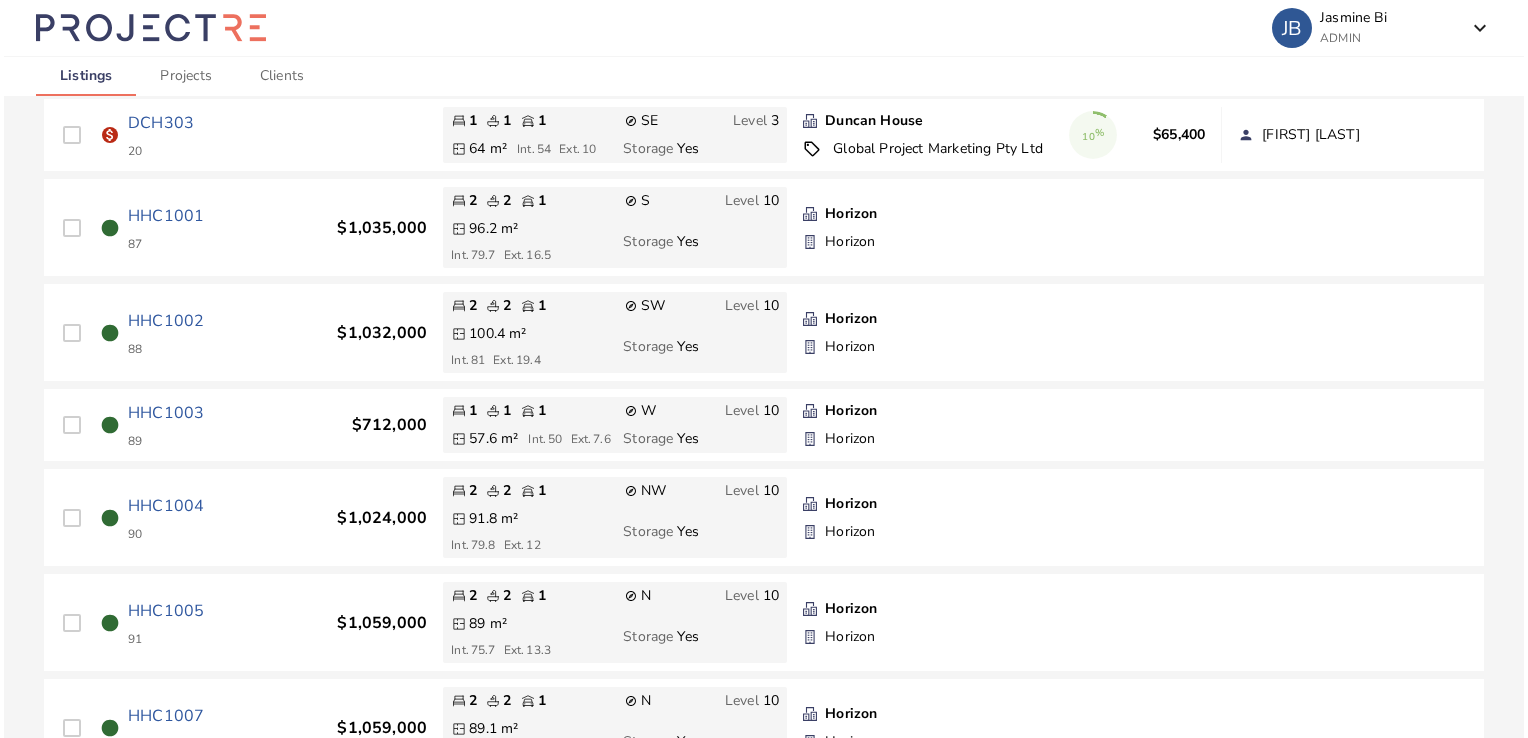 scroll, scrollTop: 0, scrollLeft: 0, axis: both 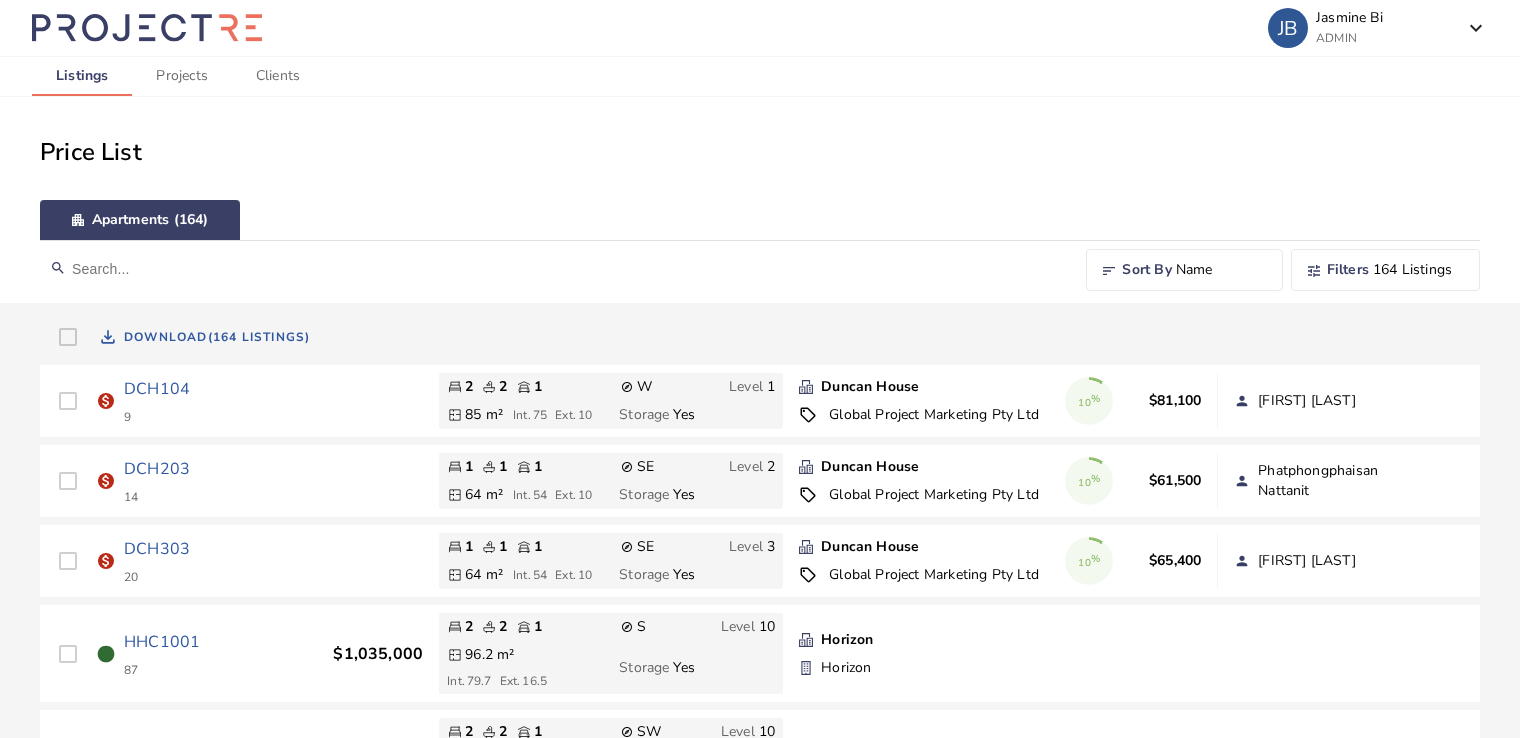 click at bounding box center [555, 269] 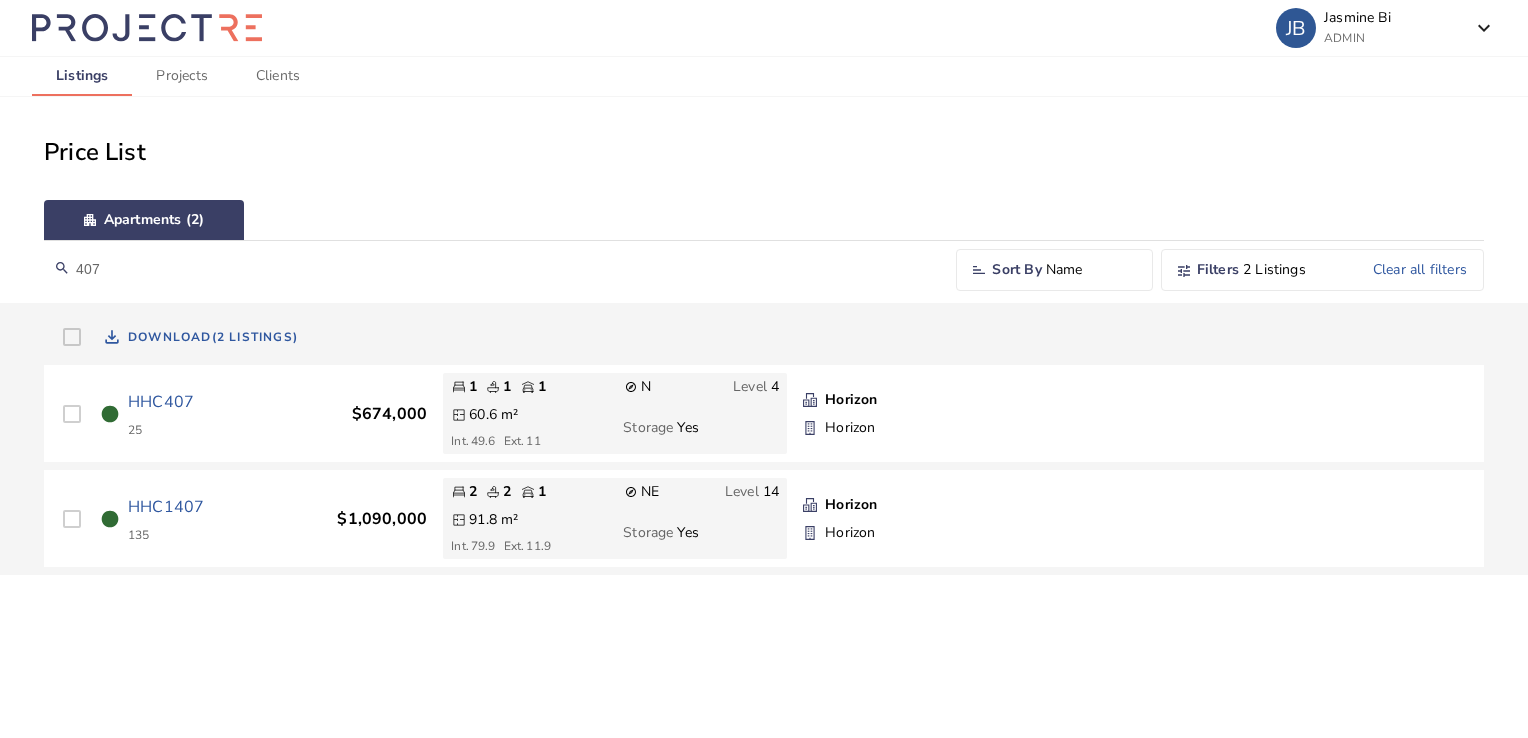 type on "407" 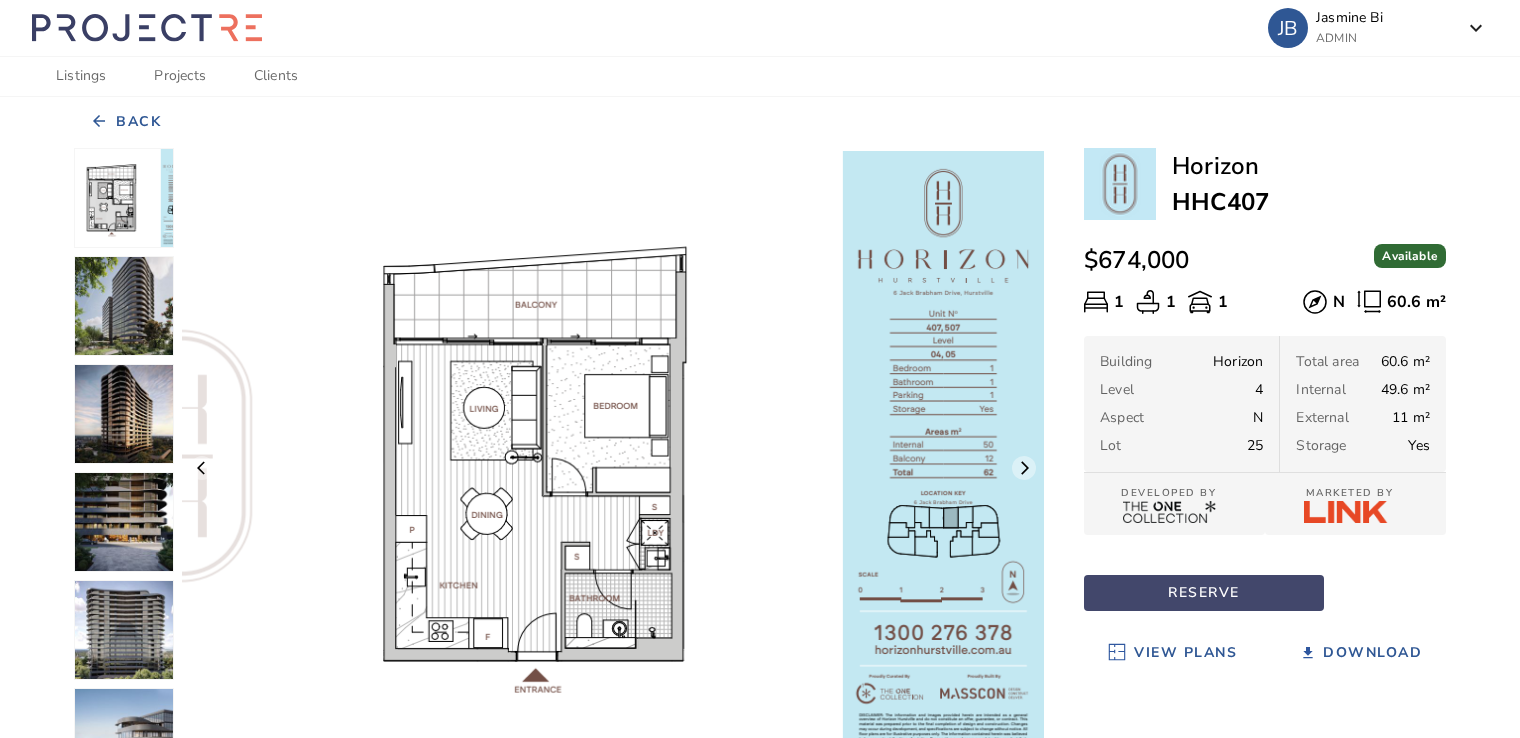 click on "RESERVE" at bounding box center (1204, 593) 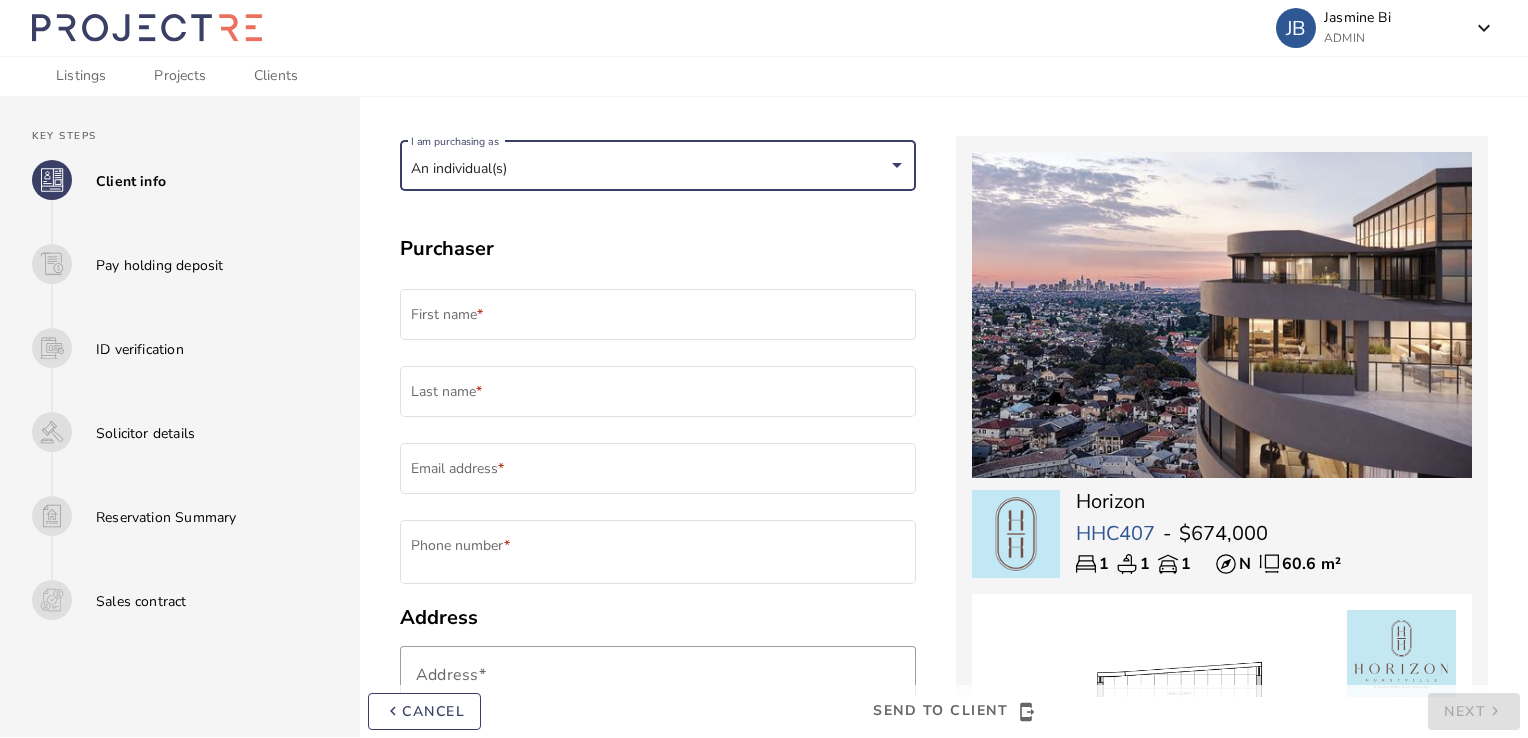 click on "An individual(s)" at bounding box center [649, 169] 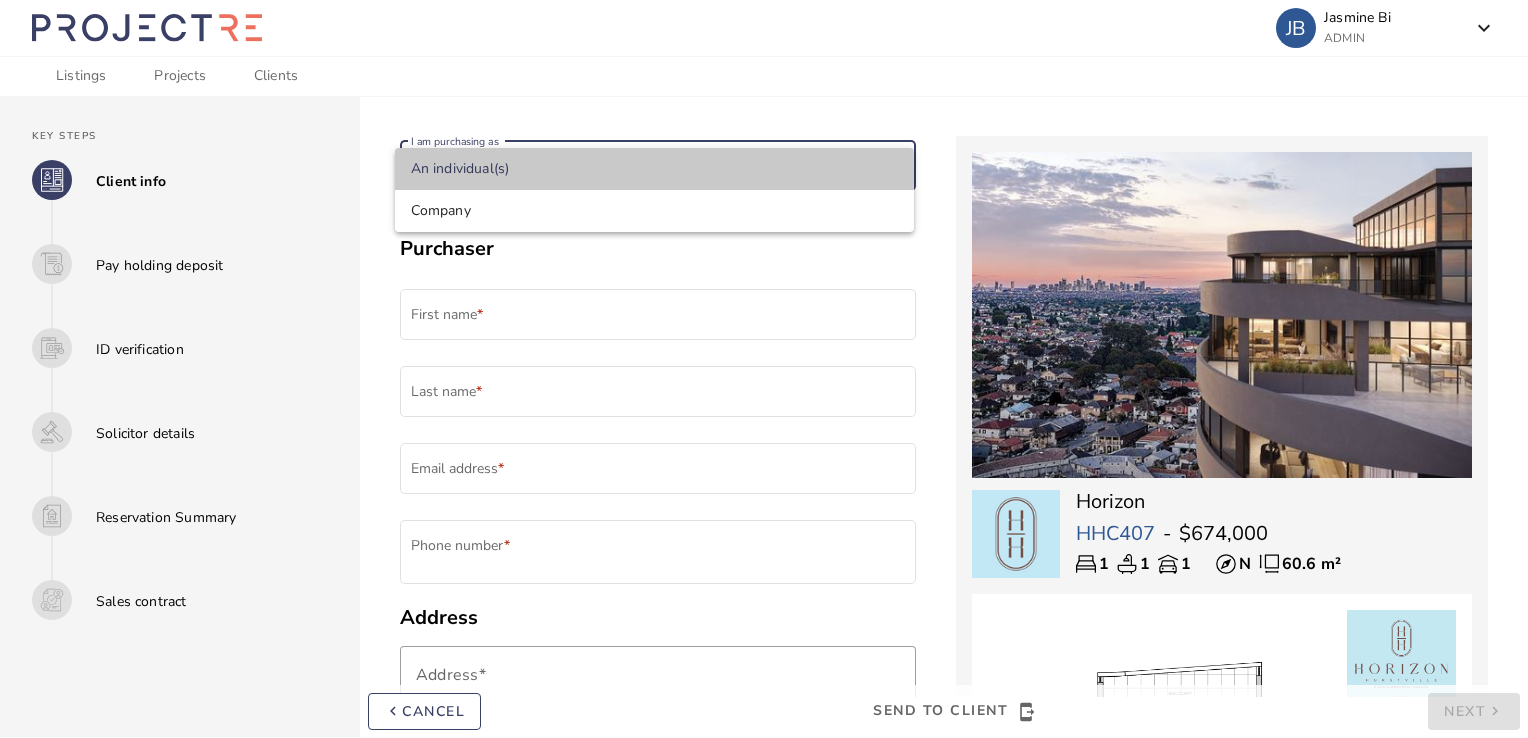 click on "An individual(s)" at bounding box center (654, 169) 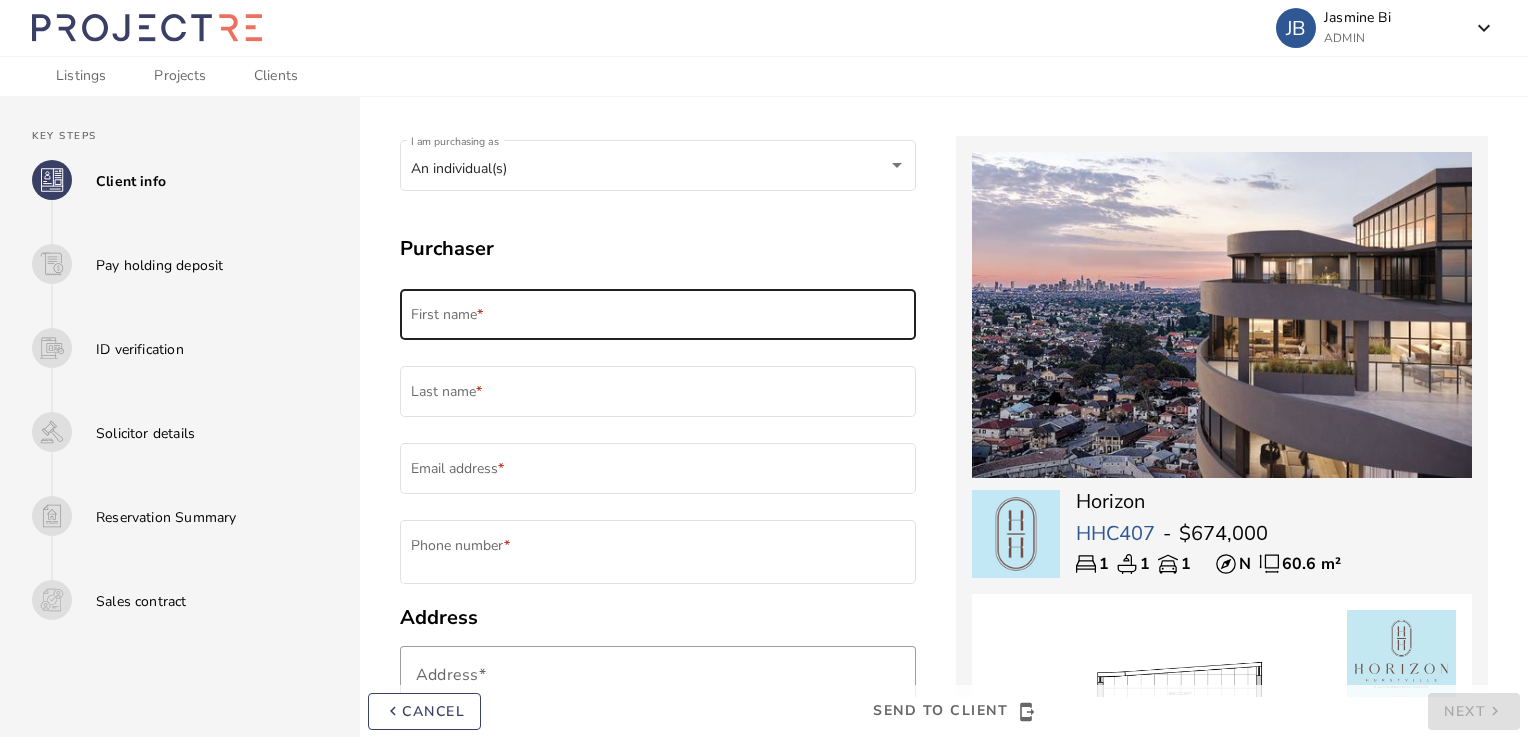 click on "First name  *" at bounding box center (658, 312) 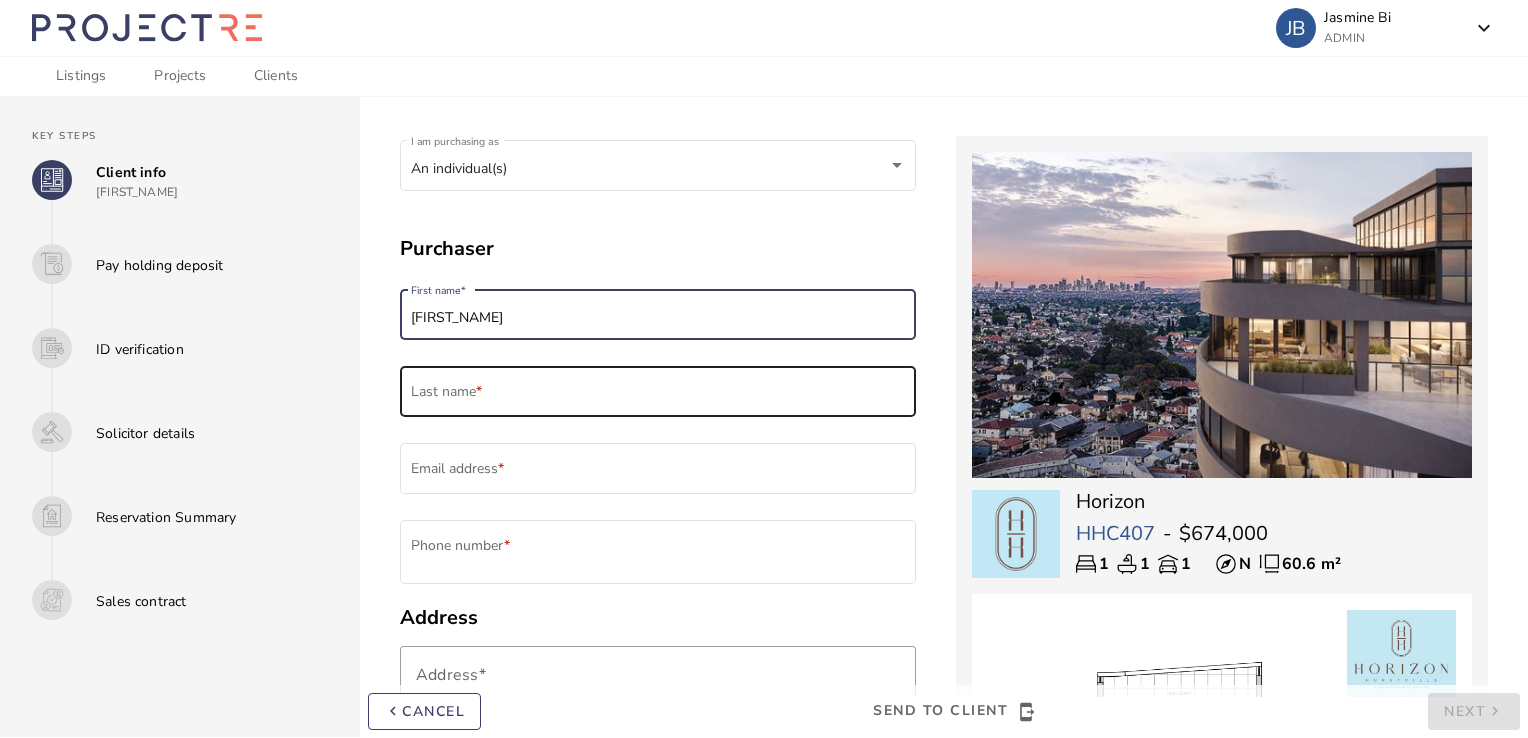 type on "[FIRST_NAME]" 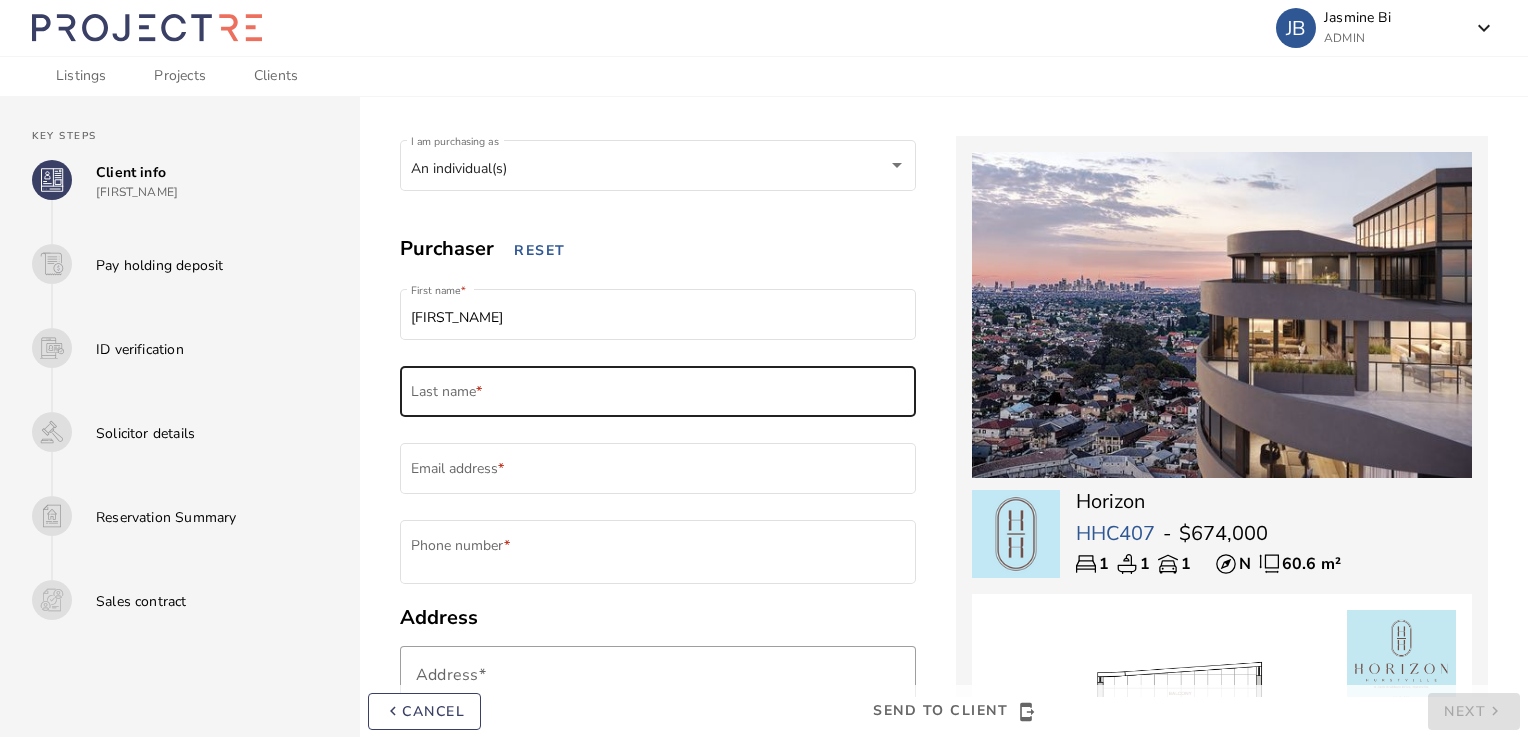 click on "Last name  *" at bounding box center (658, 389) 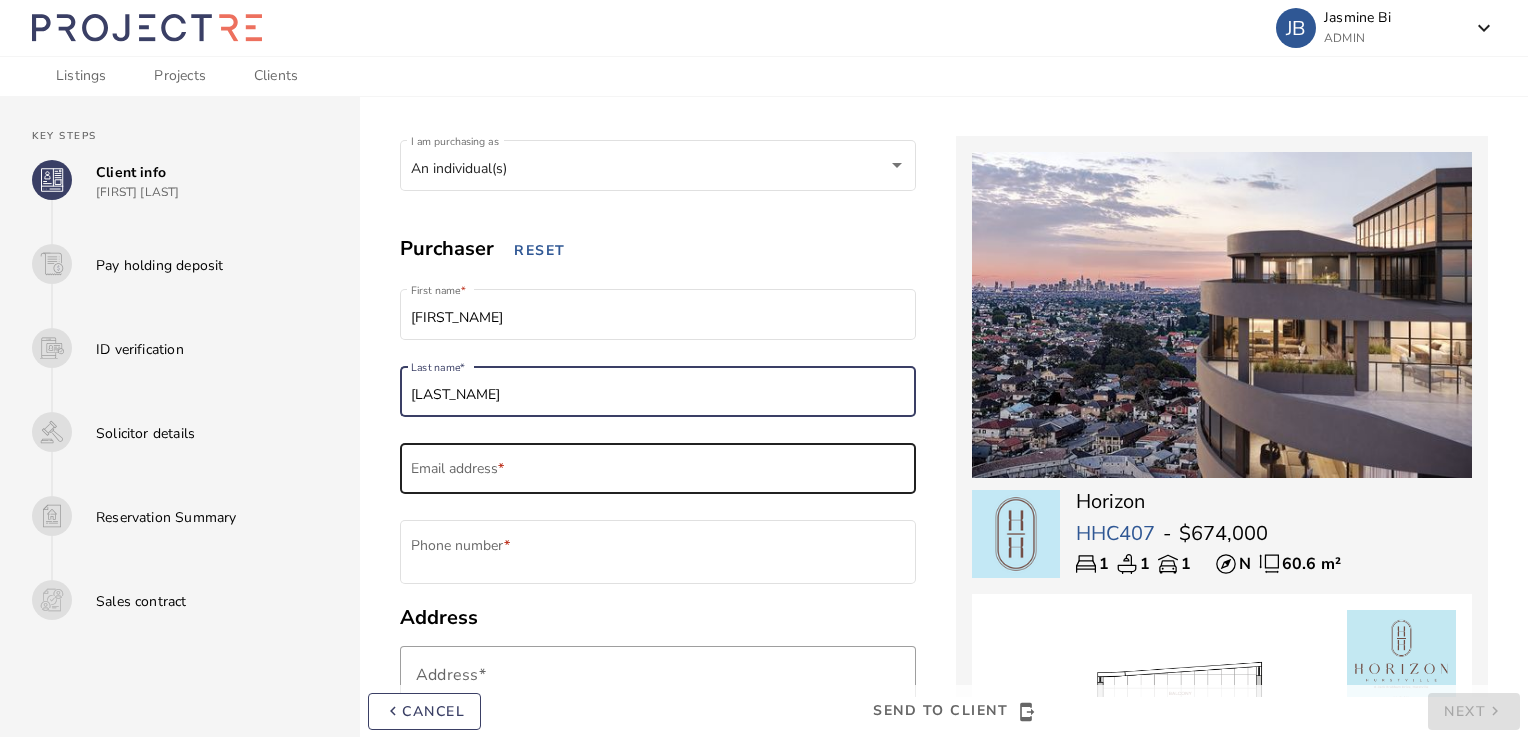 type on "[LAST_NAME]" 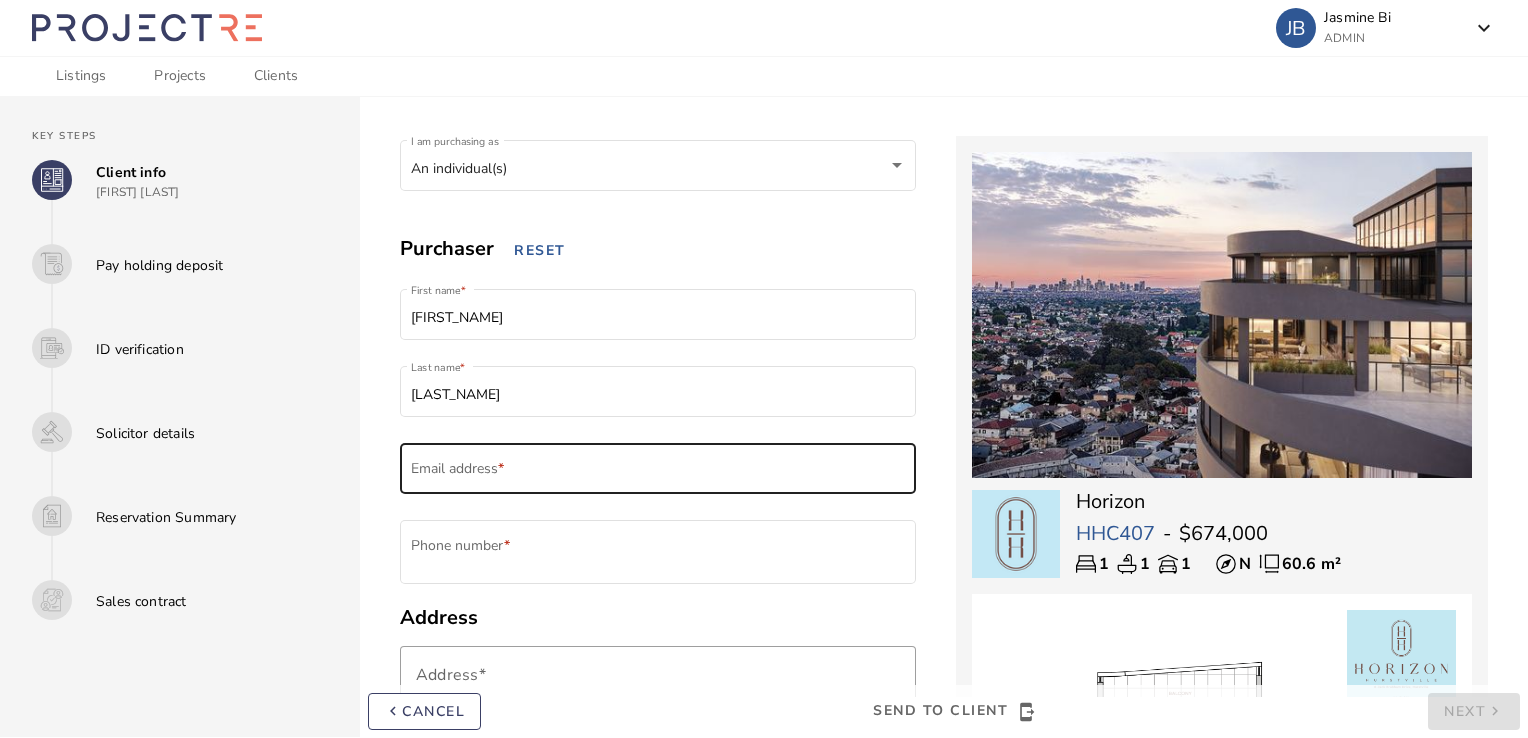 click on "Email address  *" at bounding box center (658, 466) 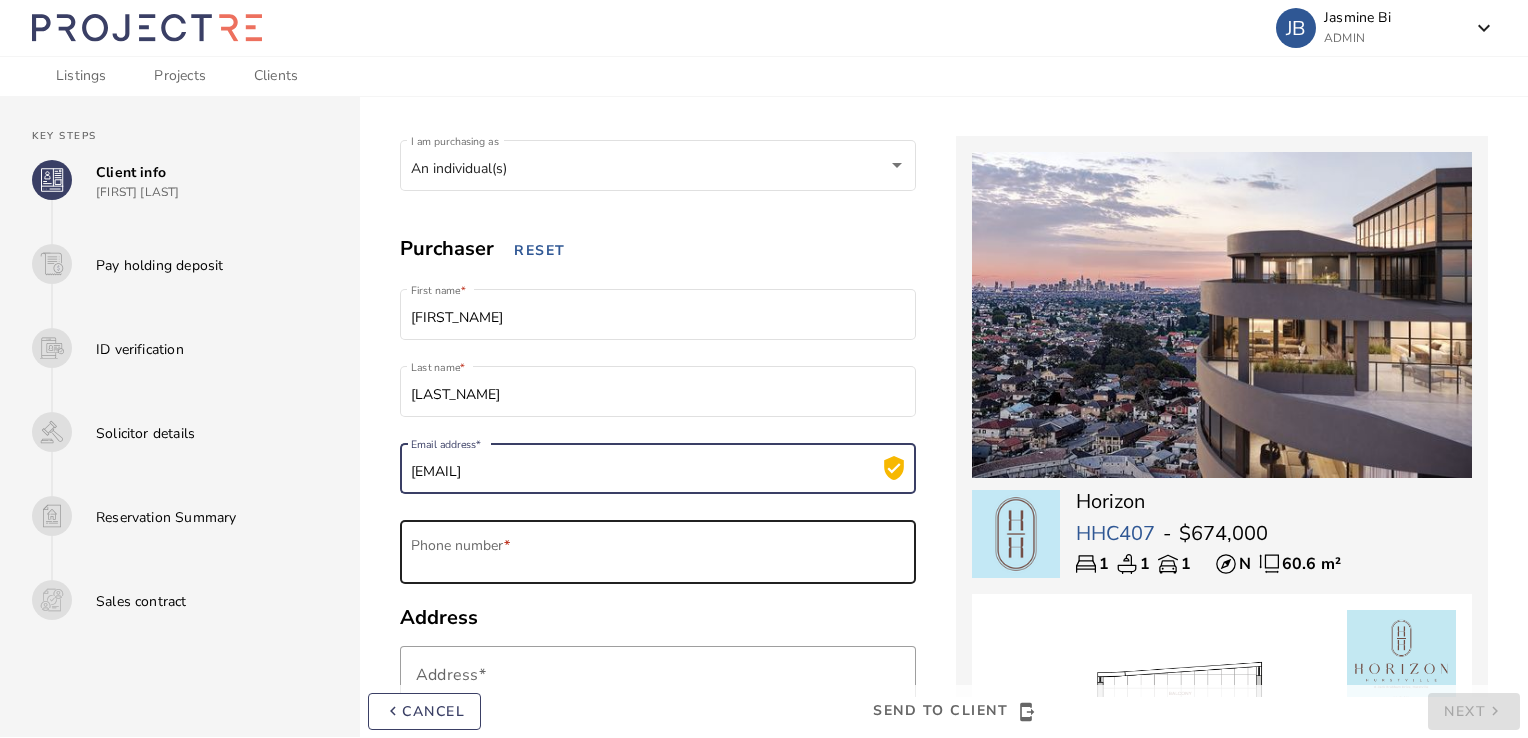 type on "[EMAIL]" 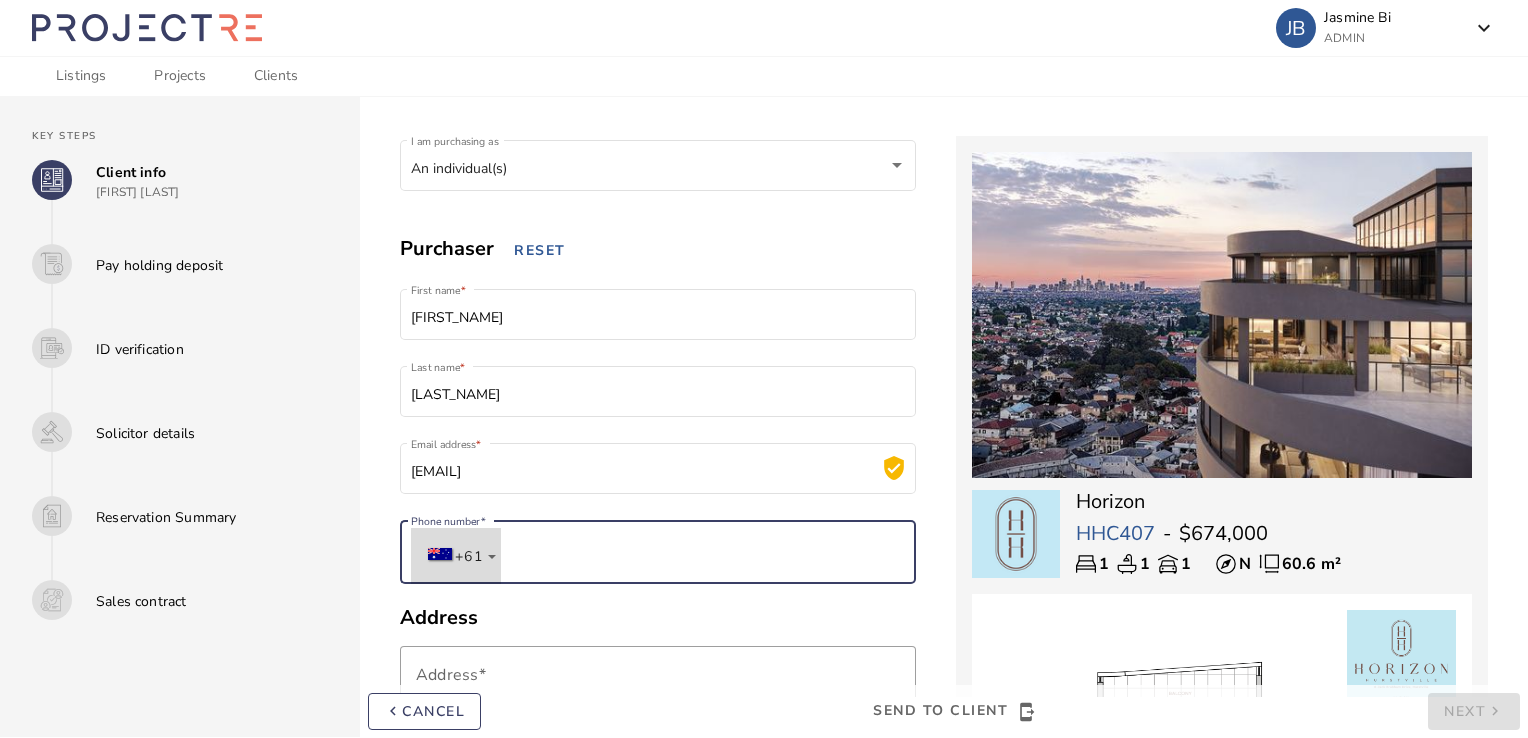 click on "+61" at bounding box center (469, 556) 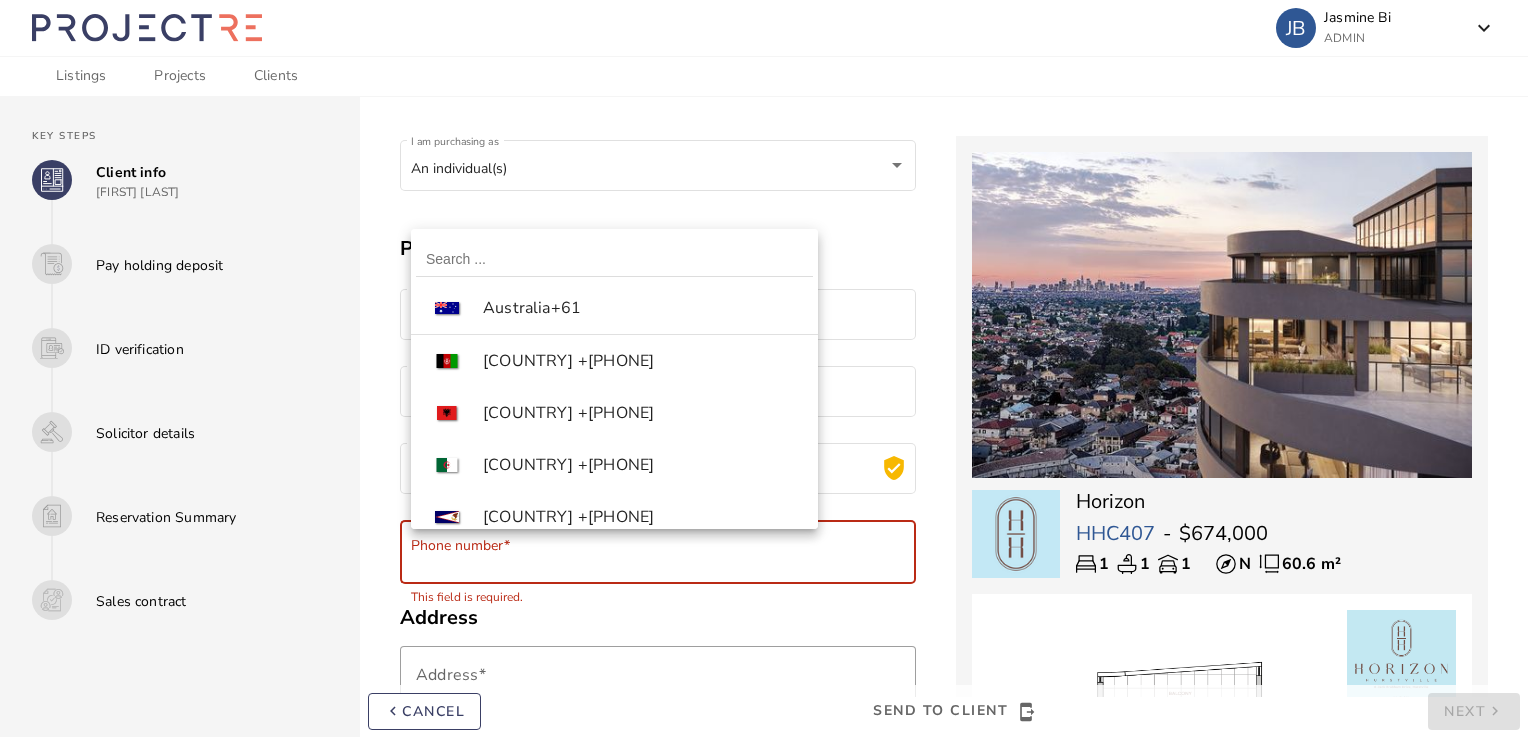 click at bounding box center (764, 369) 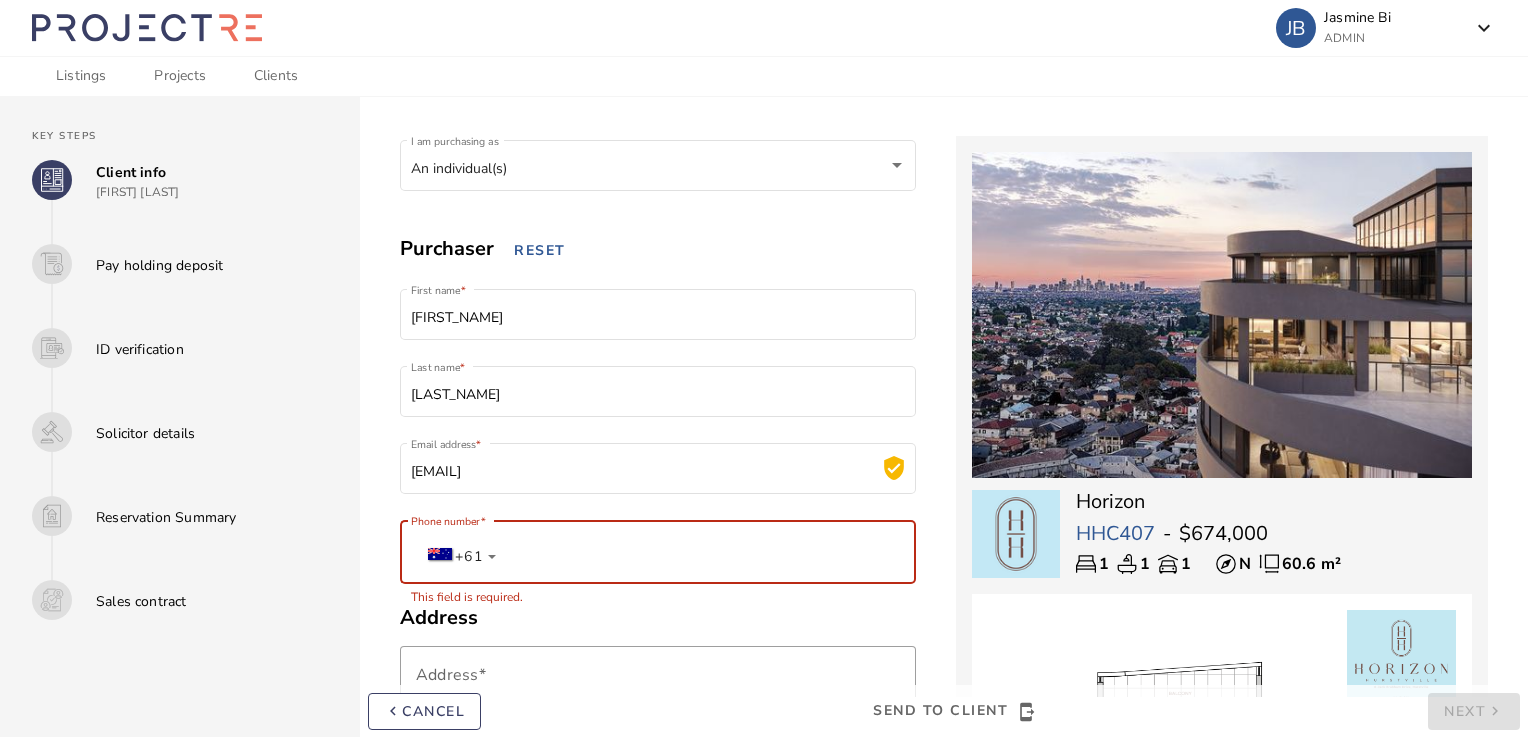 click at bounding box center [658, 556] 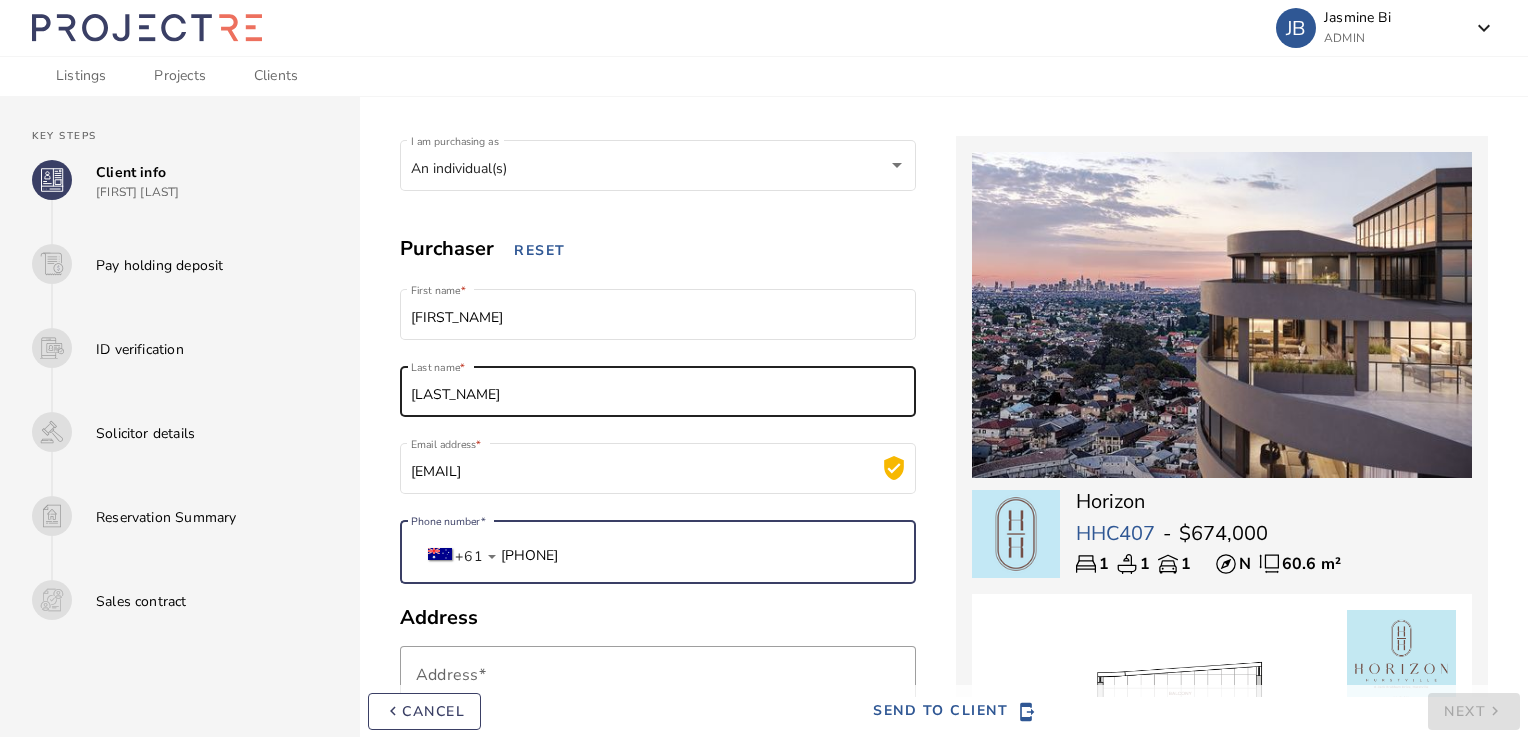 scroll, scrollTop: 0, scrollLeft: 0, axis: both 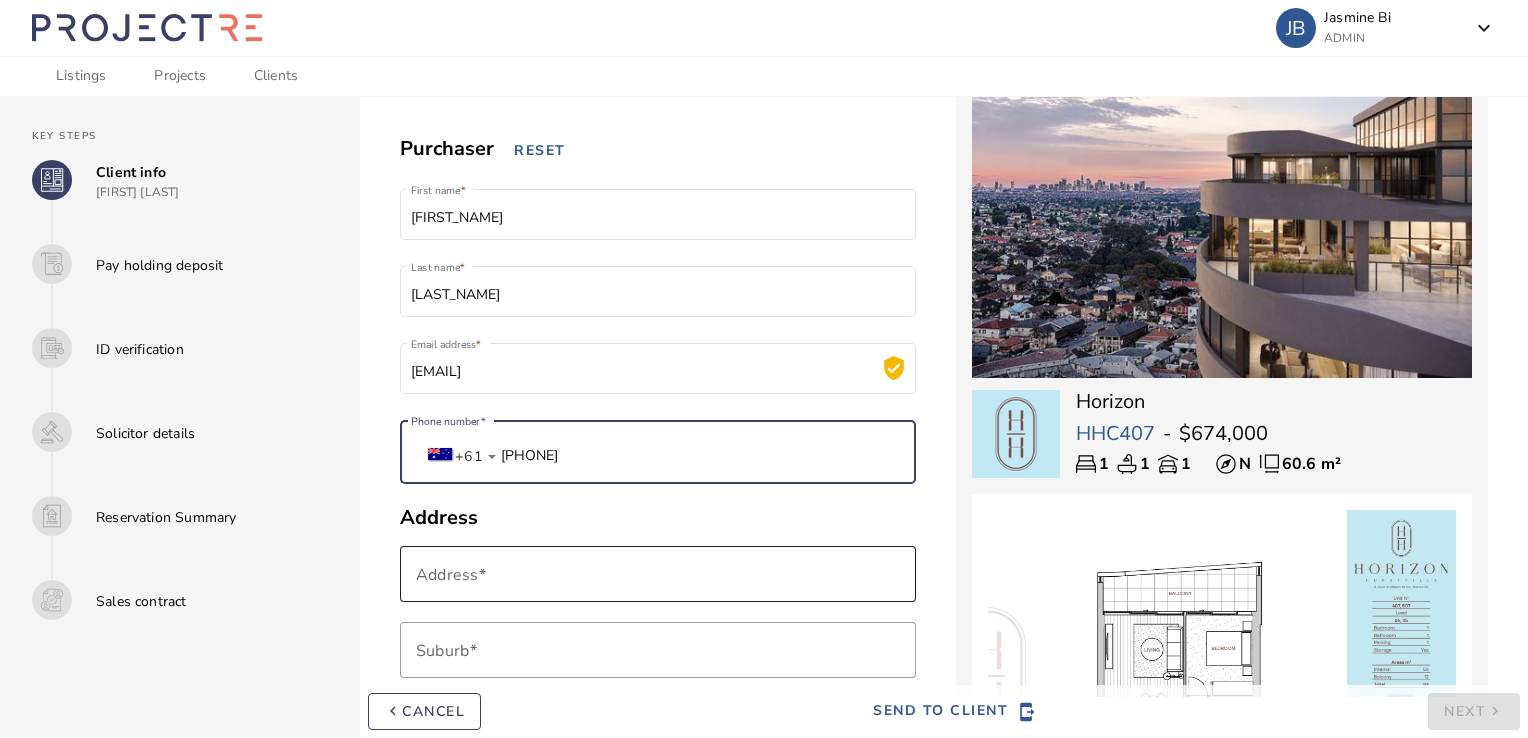 type on "[PHONE]" 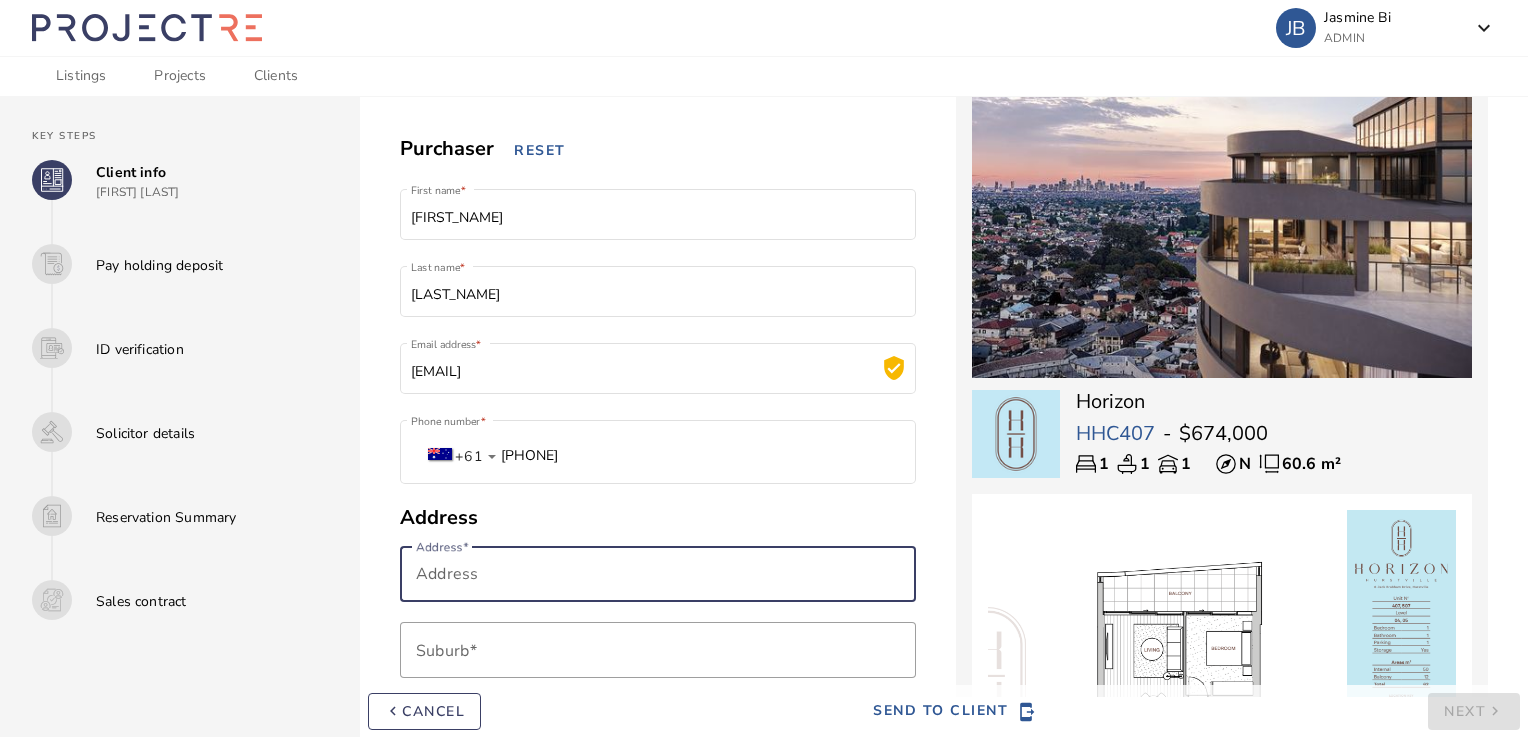 click on "Address" at bounding box center [658, 574] 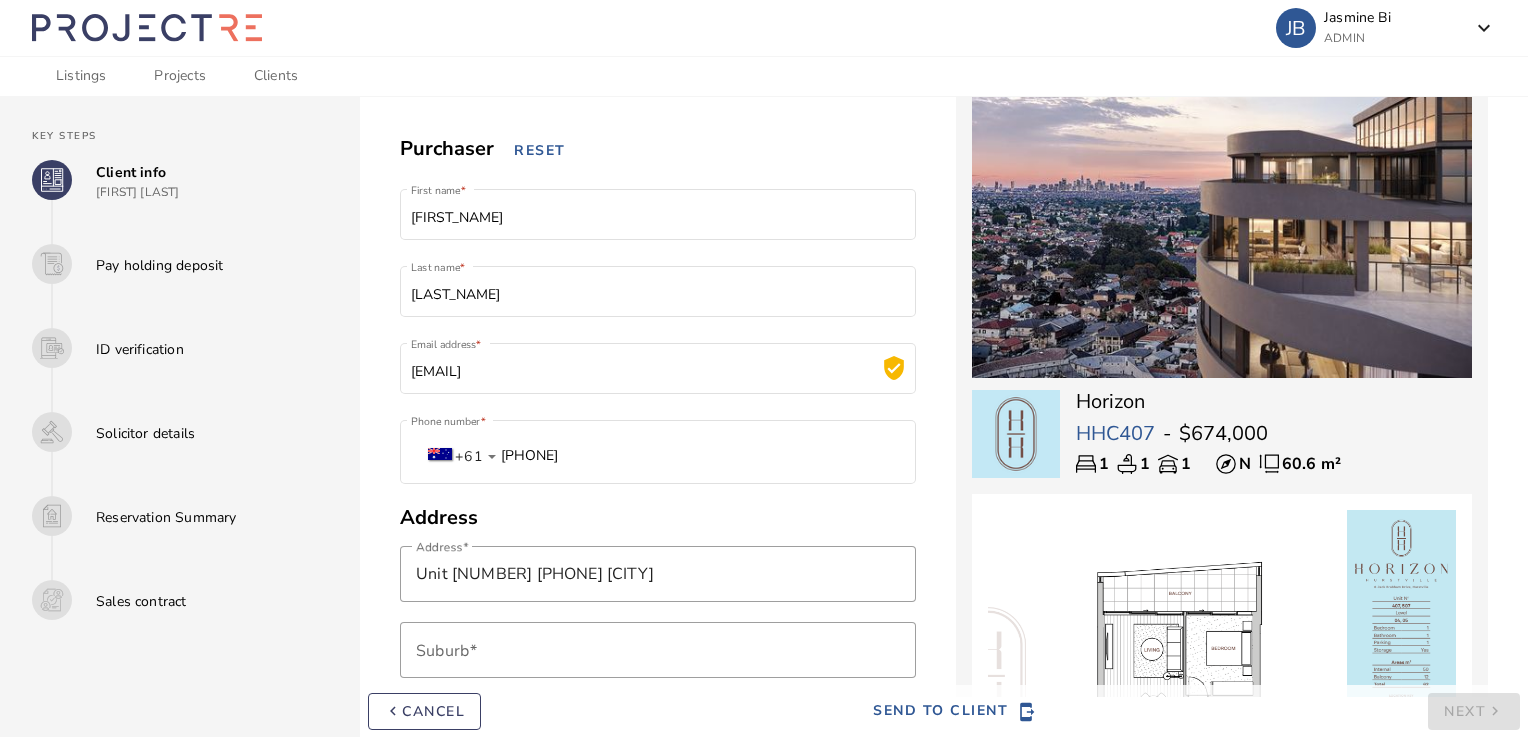 click on "Address" at bounding box center [658, 518] 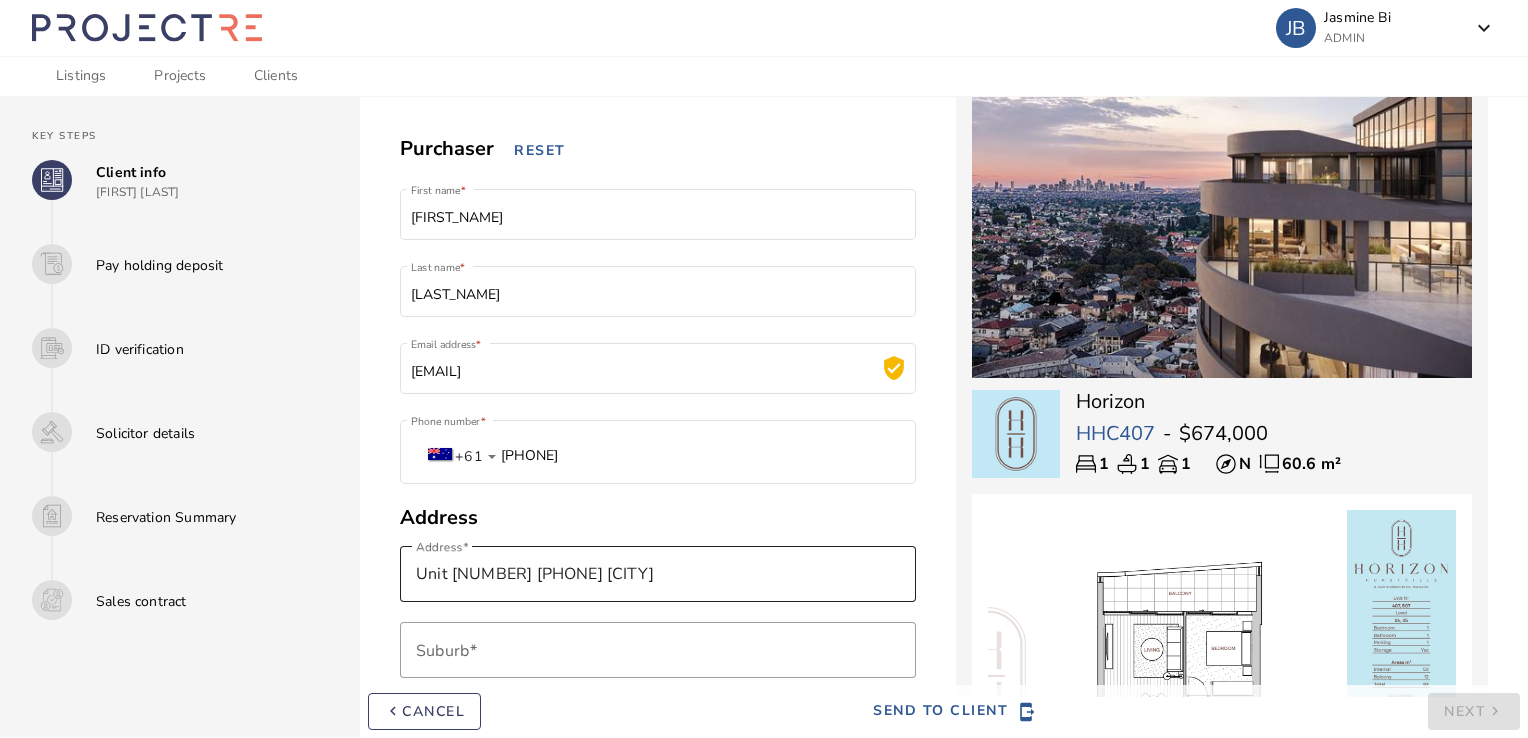 click on "Unit [NUMBER] [PHONE] [CITY]" at bounding box center [658, 574] 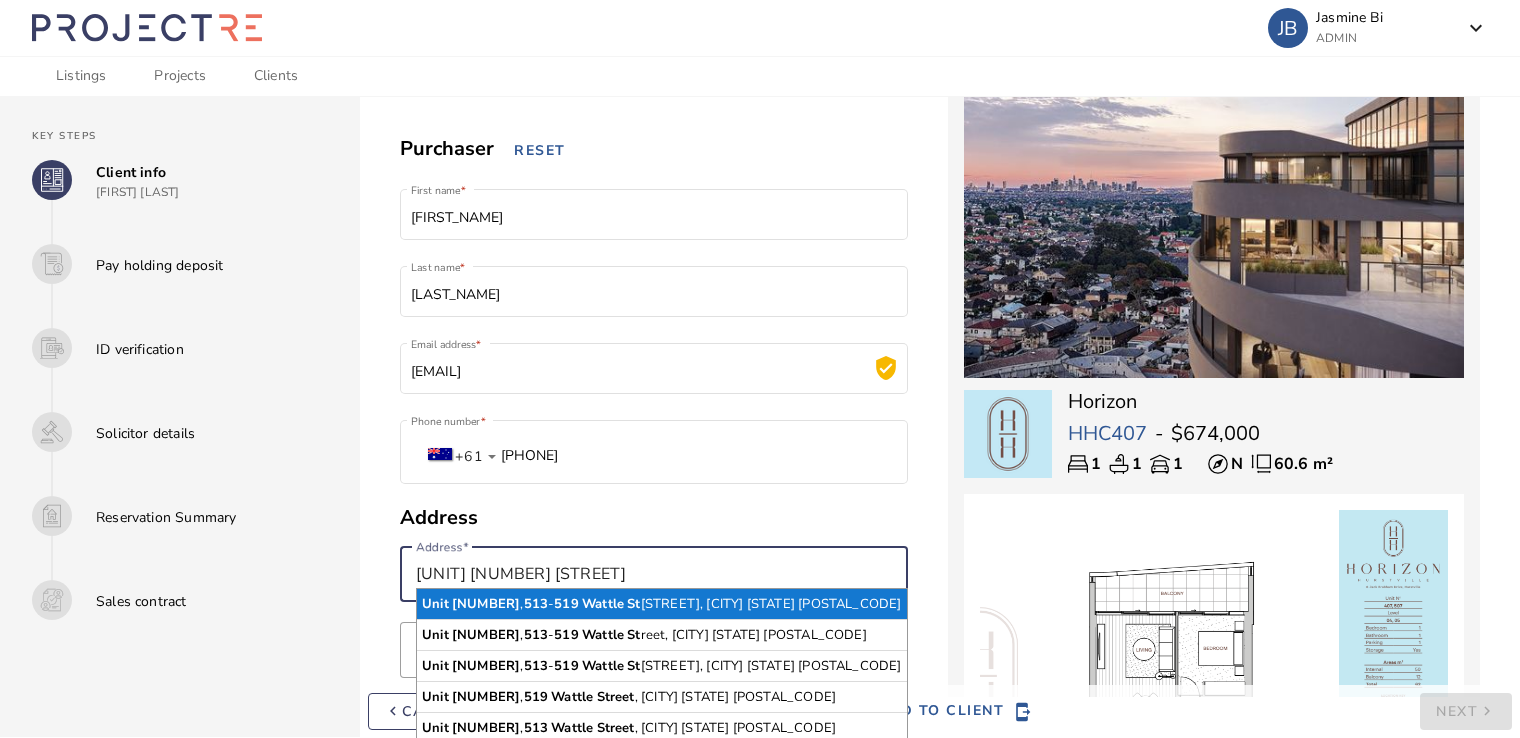 type on "[UNIT] [NUMBER] [STREET]" 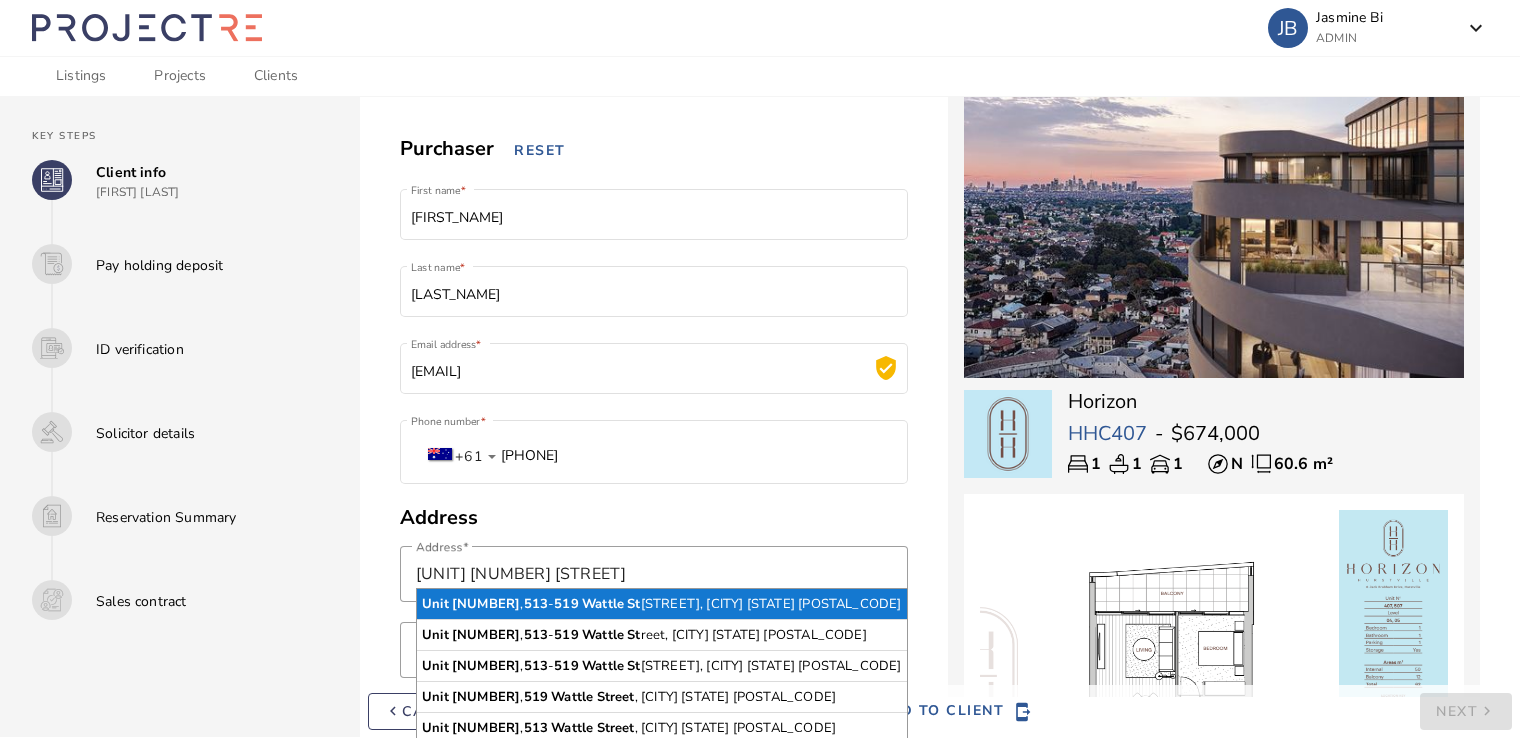 click on "513" at bounding box center (536, 604) 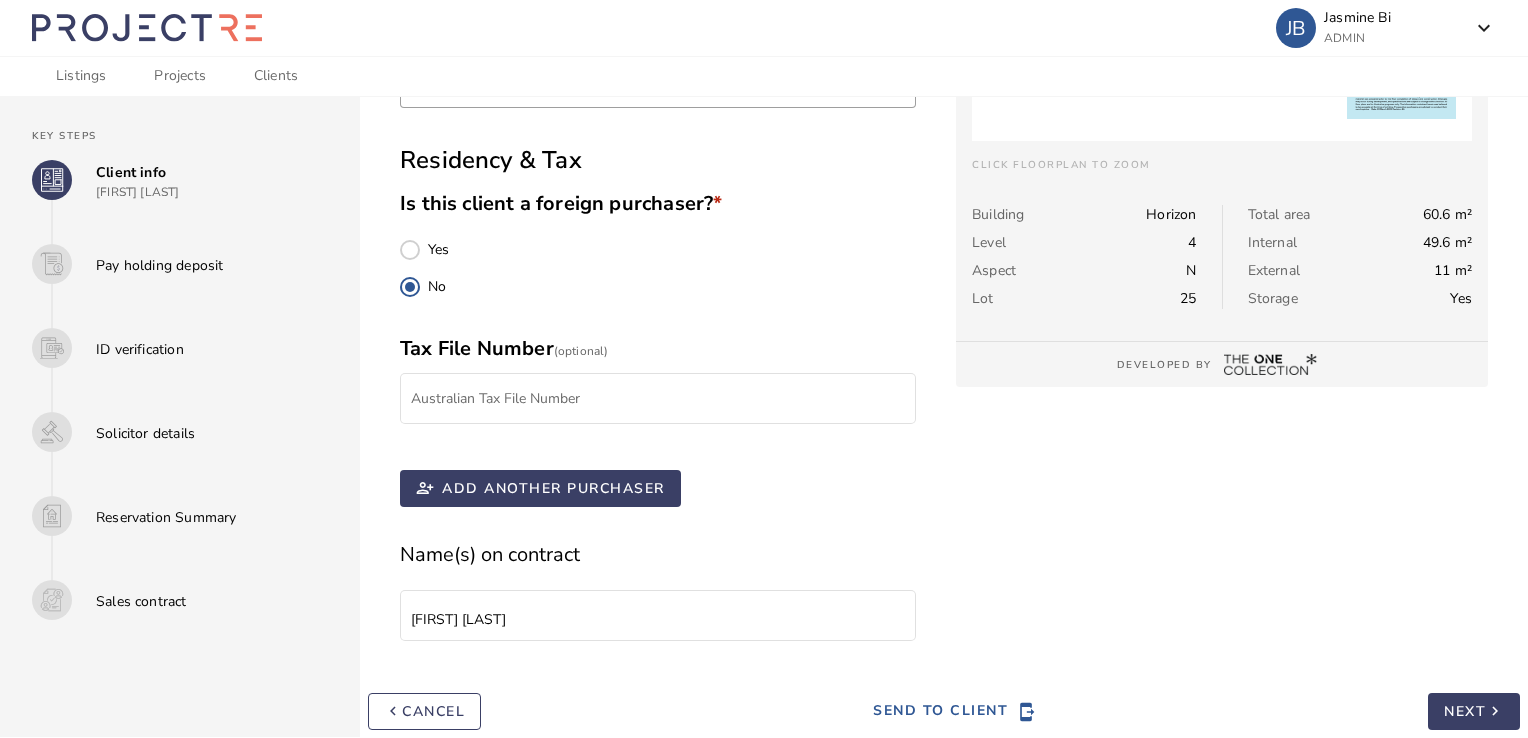 scroll, scrollTop: 831, scrollLeft: 0, axis: vertical 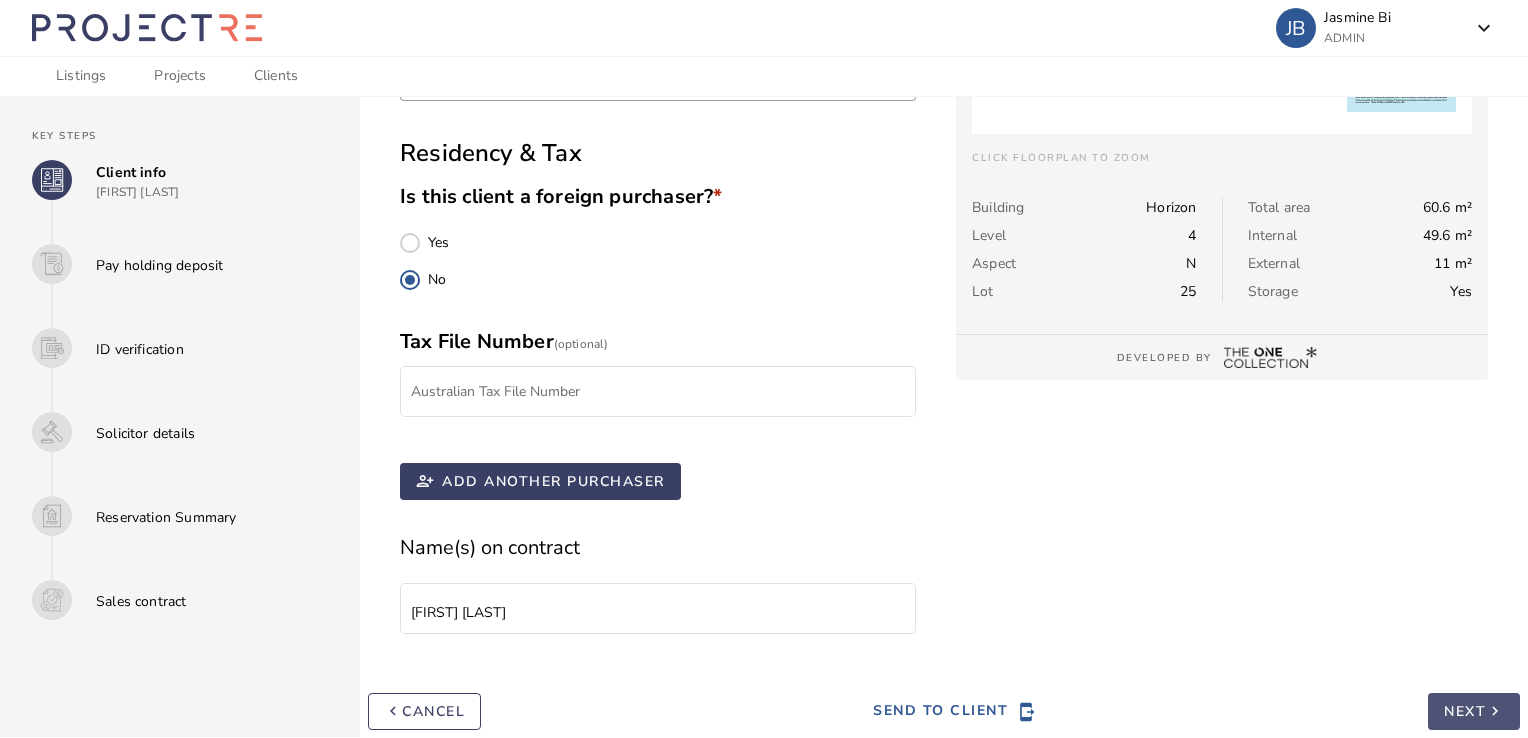 click on "keyboard_arrow_right" at bounding box center (1495, 712) 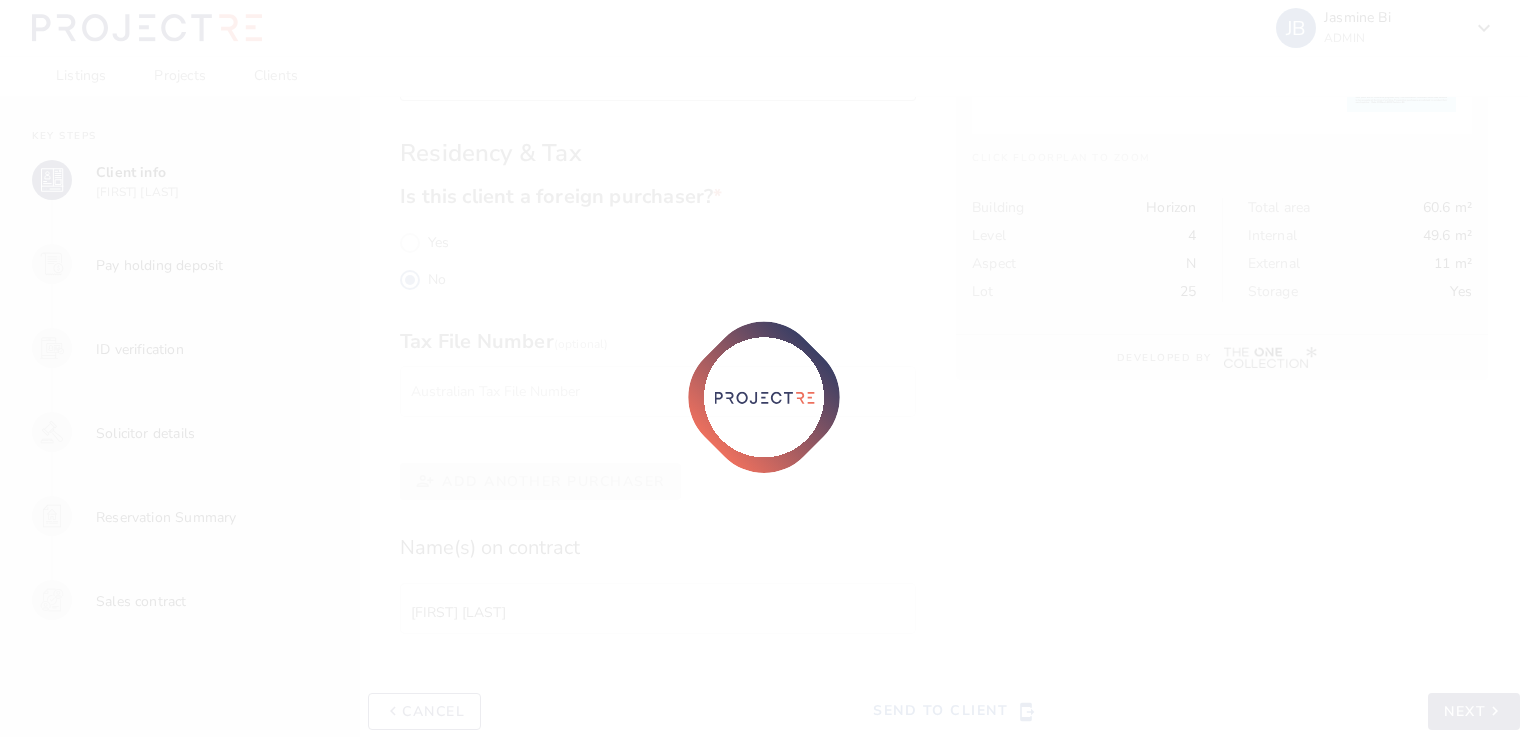 scroll, scrollTop: 0, scrollLeft: 0, axis: both 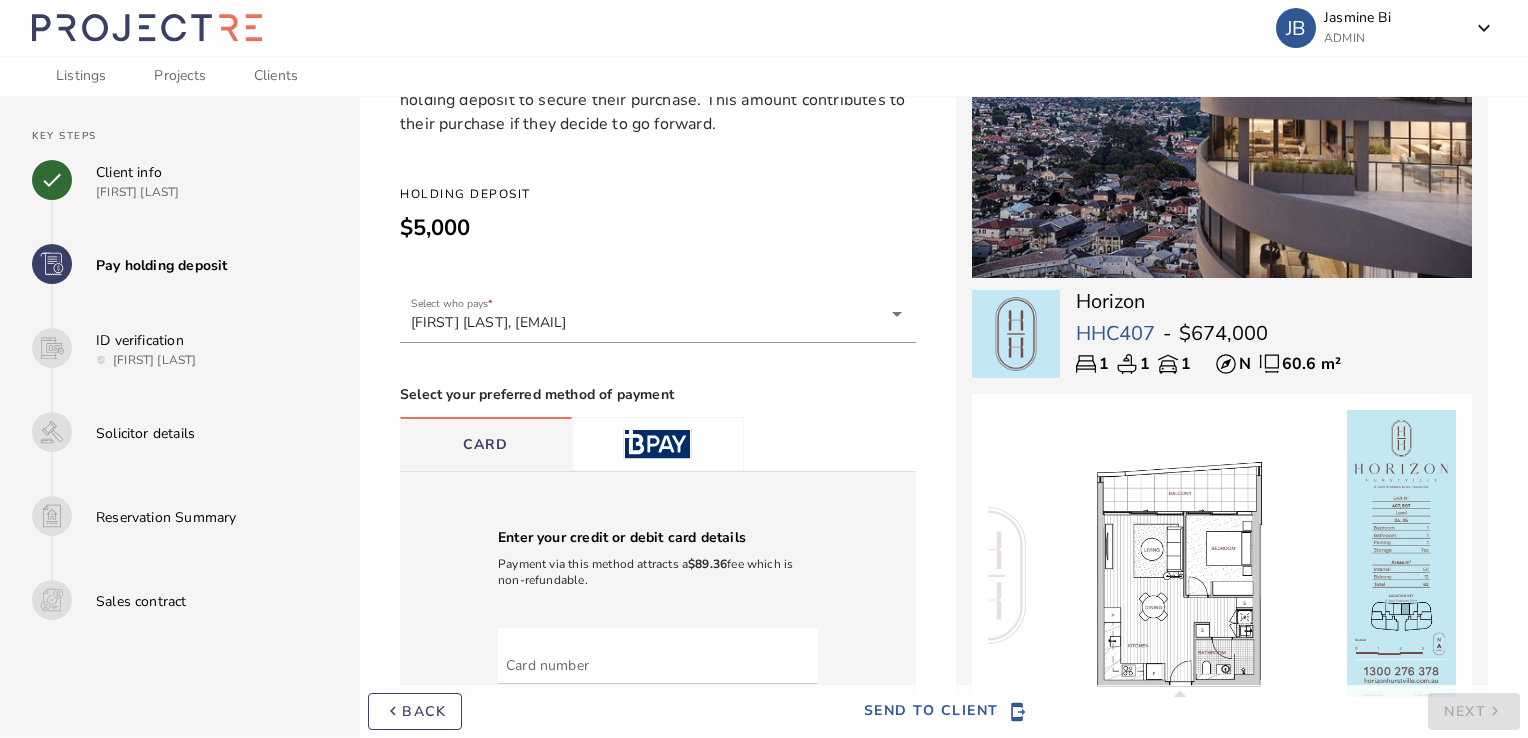 click at bounding box center [657, 444] 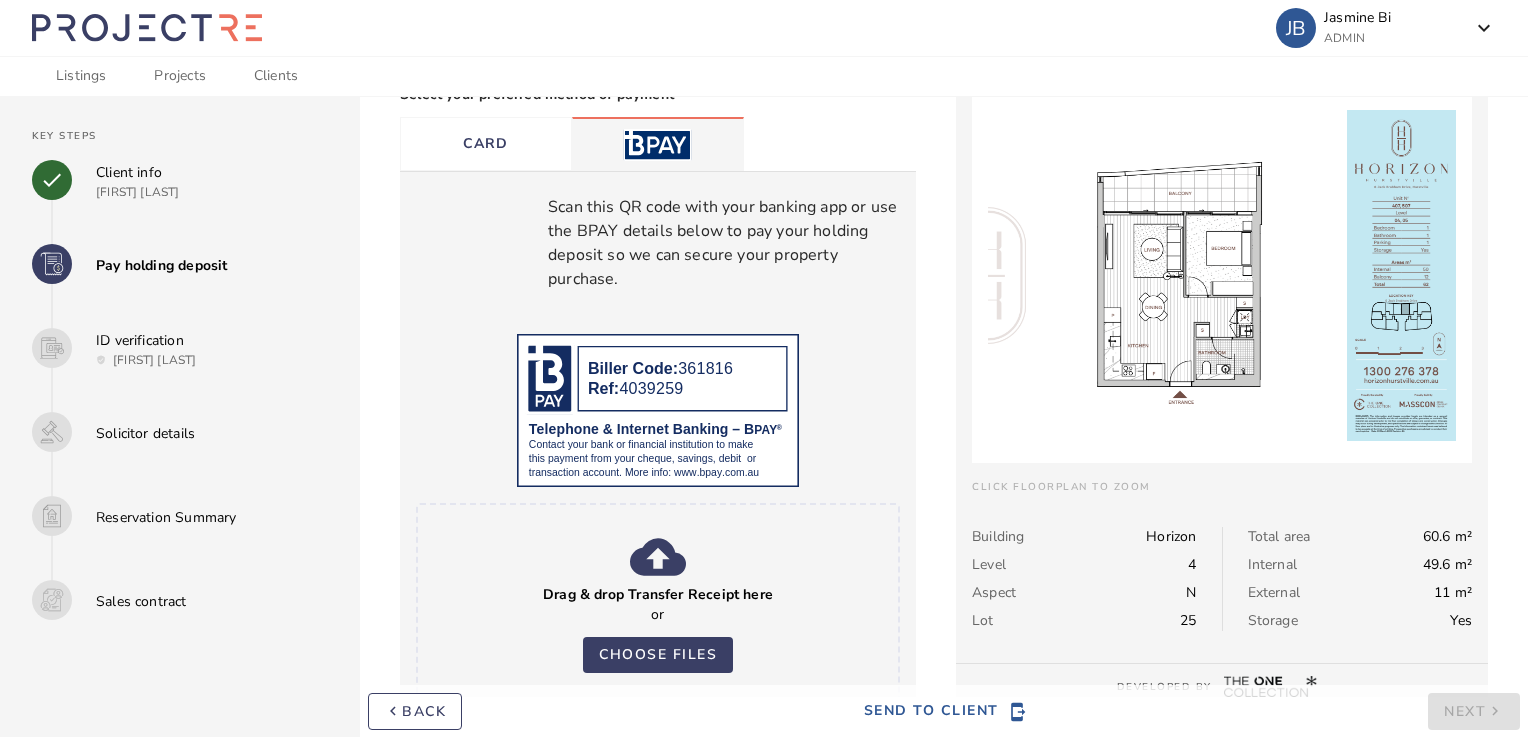 scroll, scrollTop: 588, scrollLeft: 0, axis: vertical 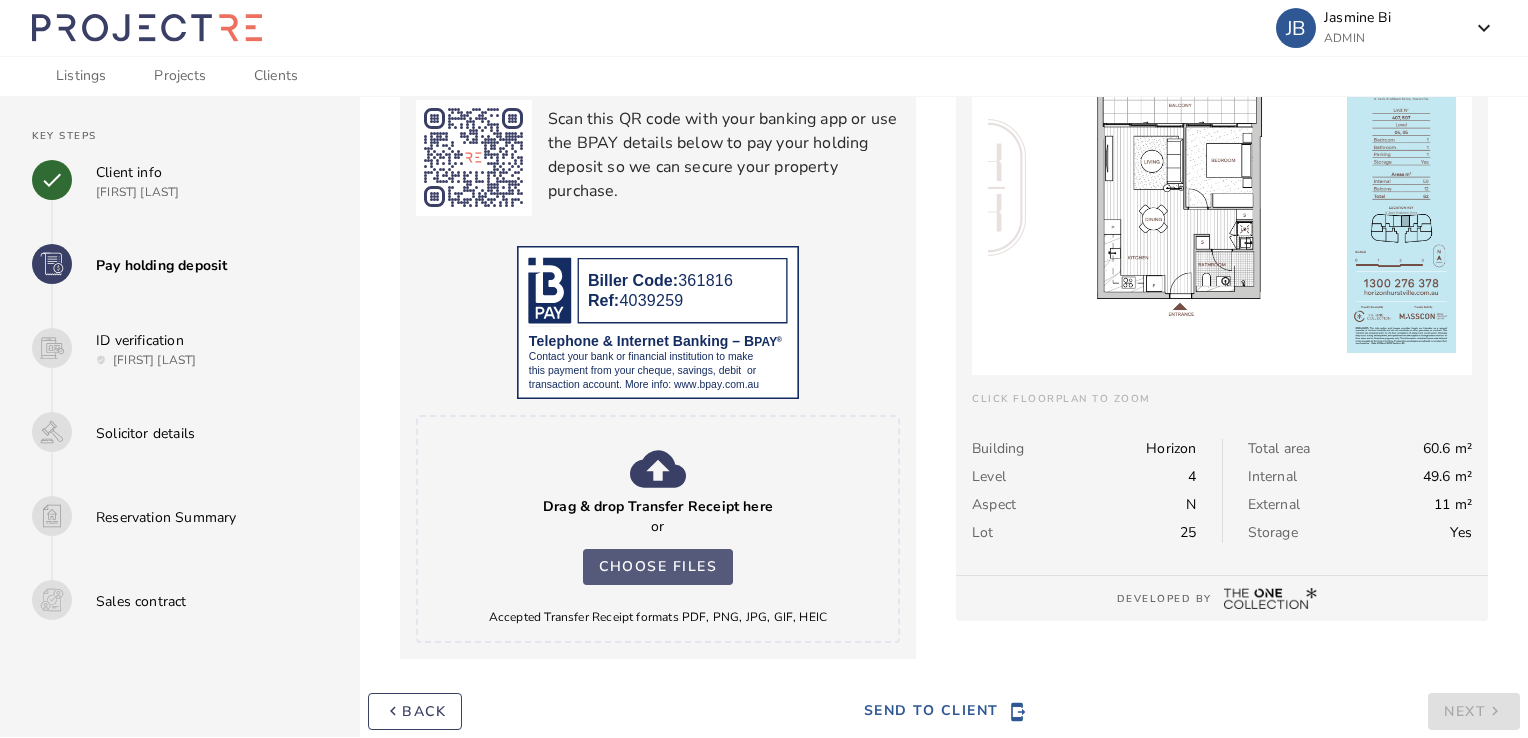 click on "Choose files" at bounding box center [658, 567] 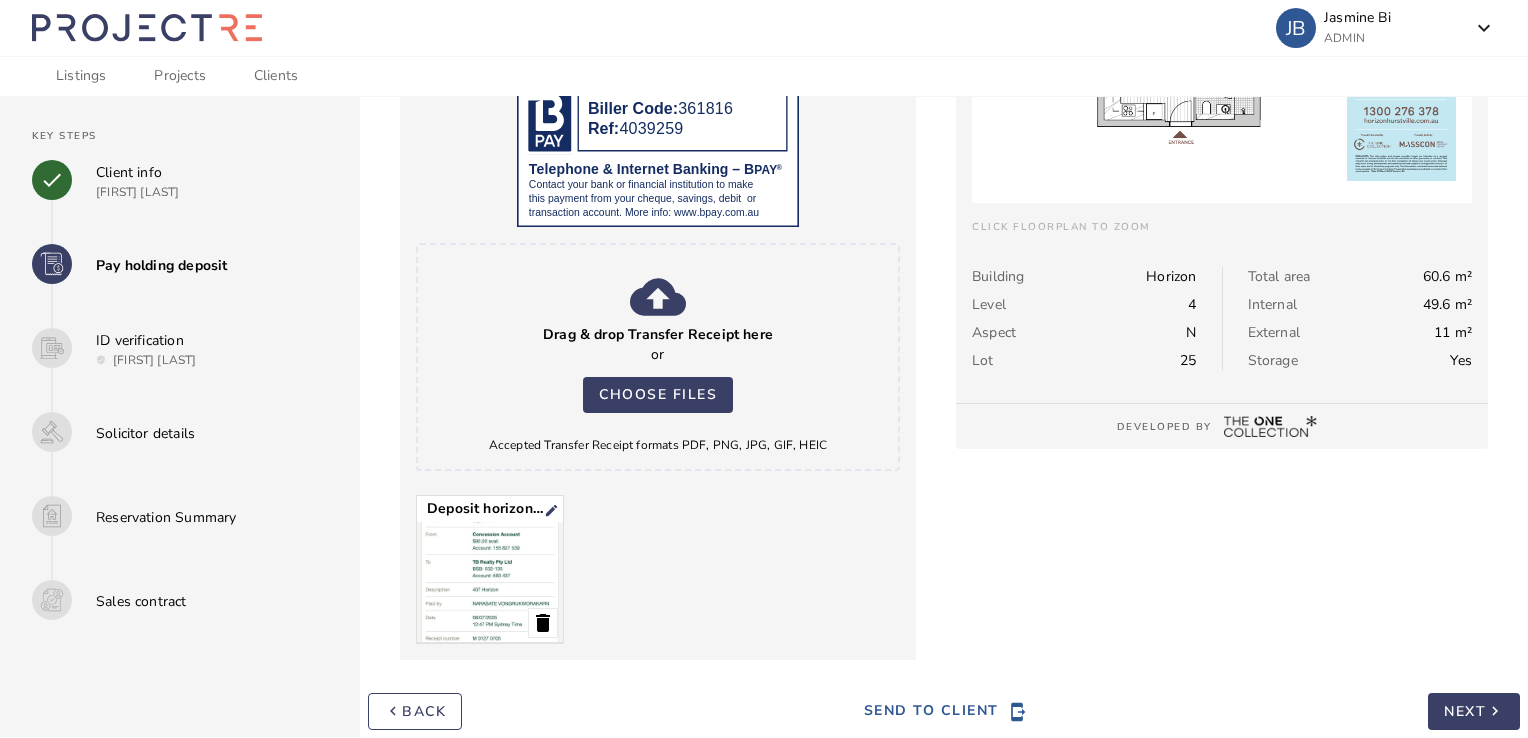 scroll, scrollTop: 760, scrollLeft: 0, axis: vertical 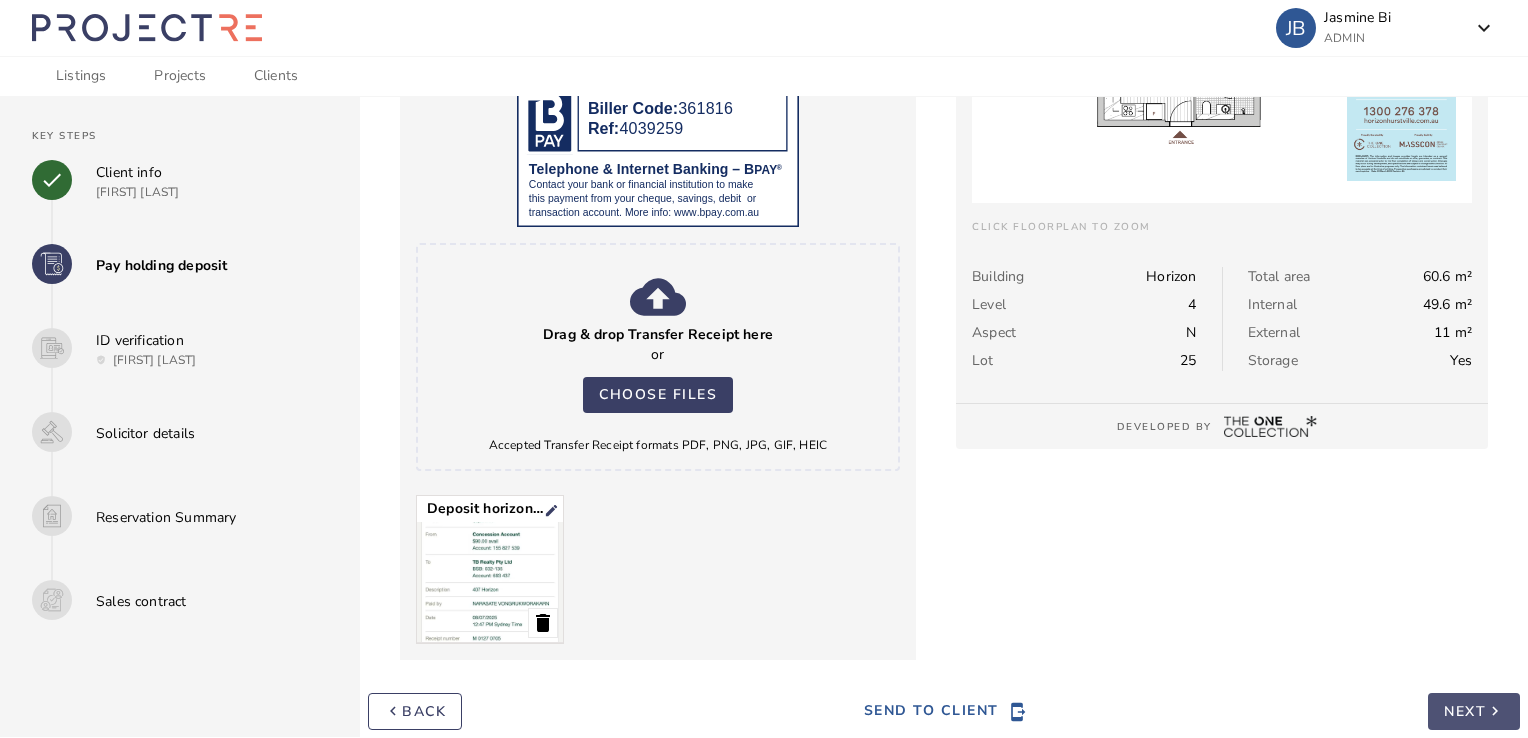 click on "Next keyboard_arrow_right" at bounding box center [1474, 711] 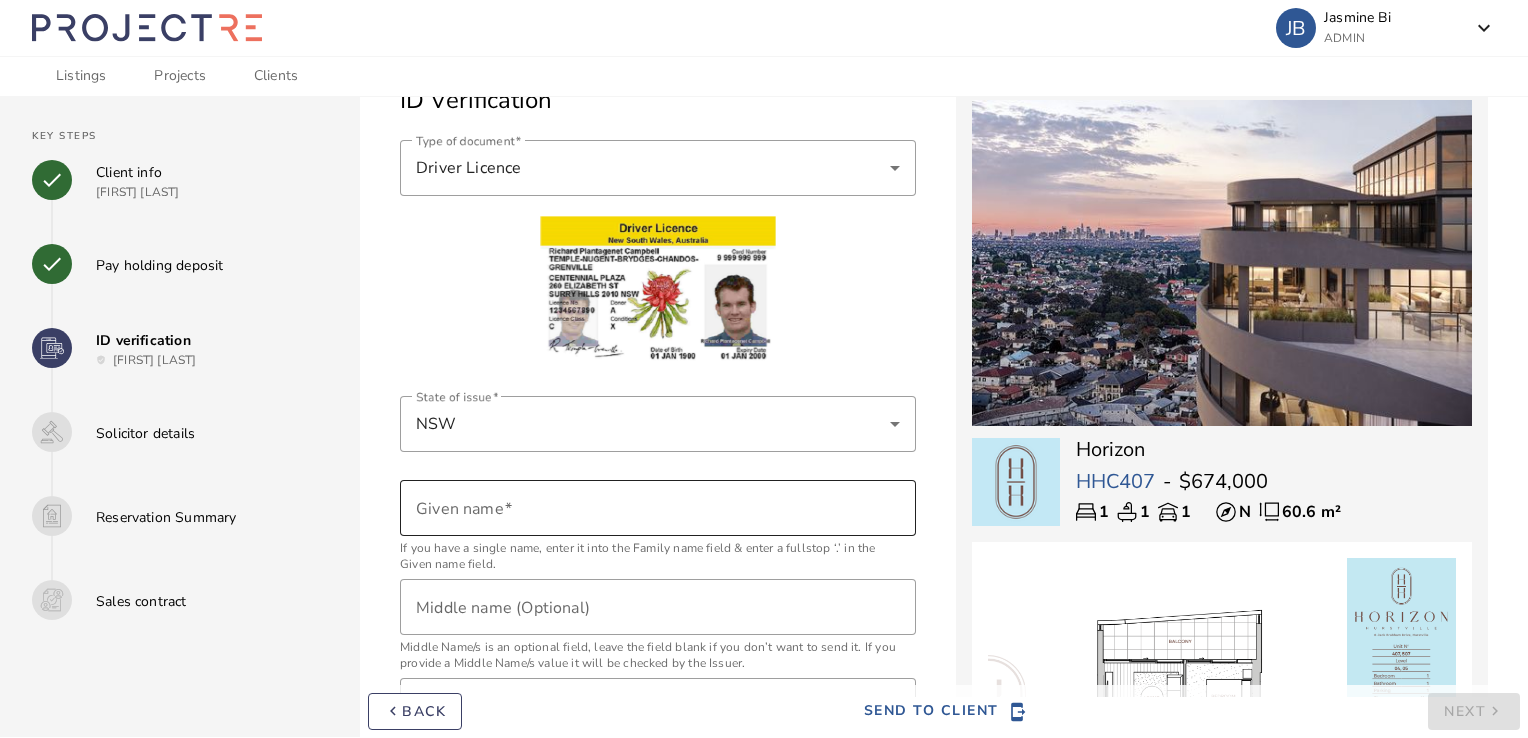 scroll, scrollTop: 100, scrollLeft: 0, axis: vertical 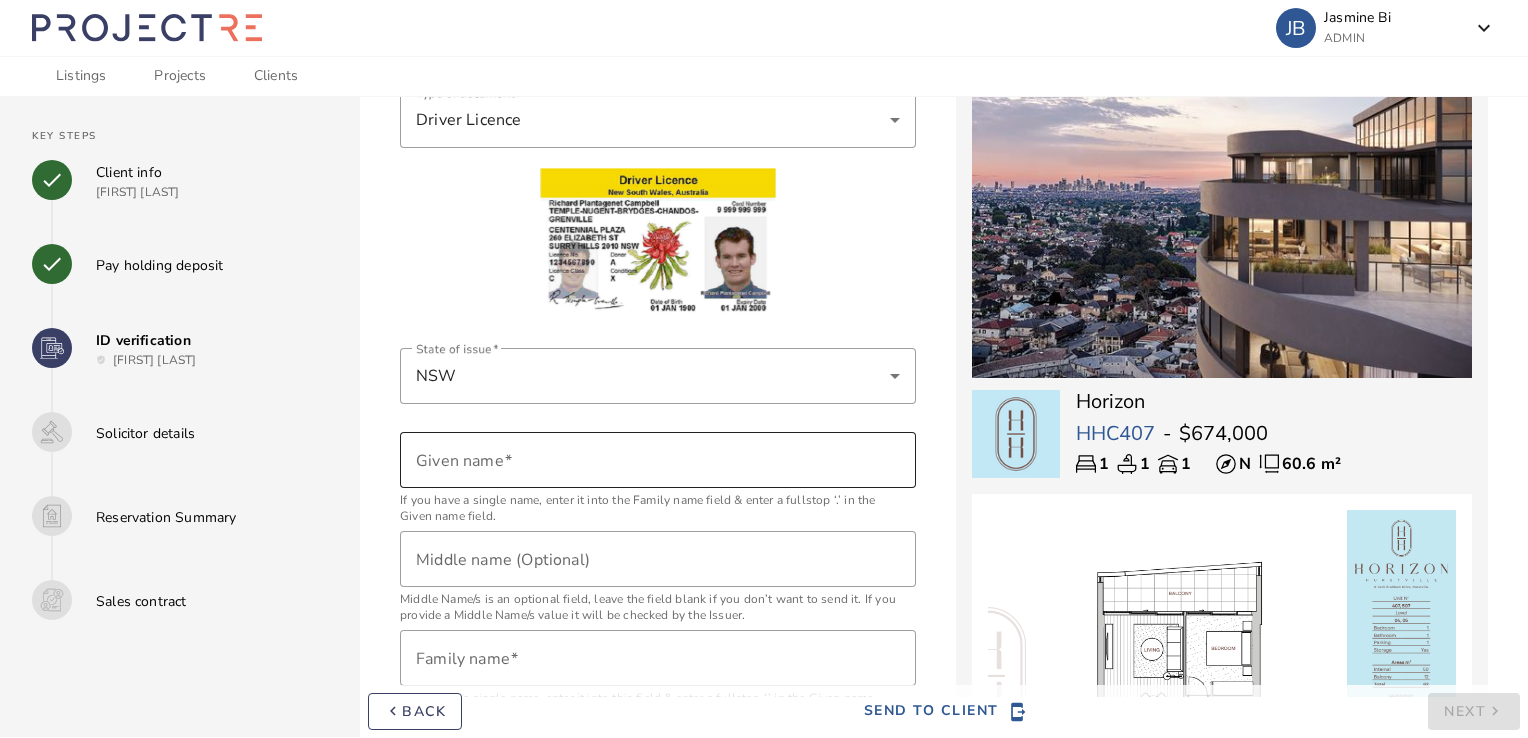 click on "Given name" at bounding box center (460, 461) 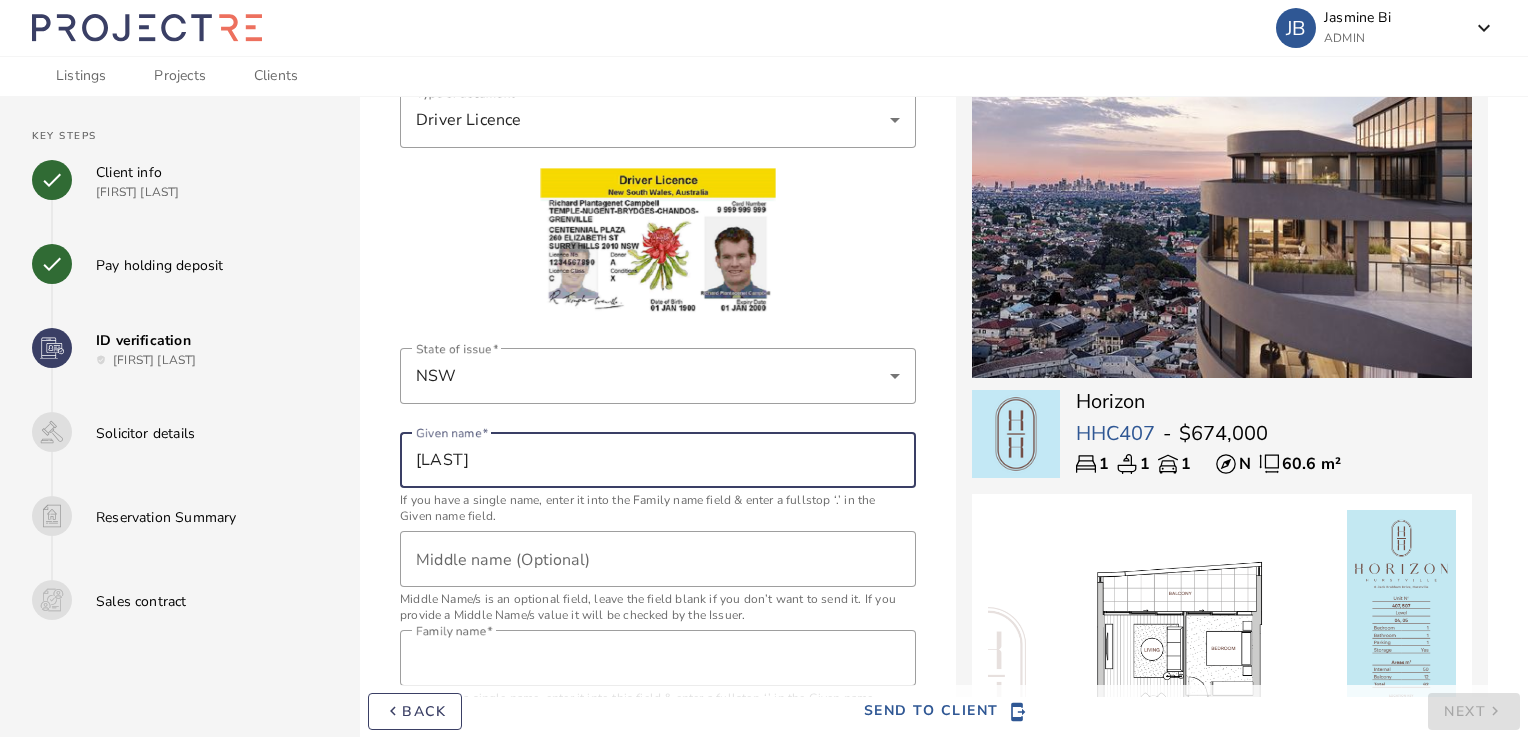 type on "[FIRST_NAME]" 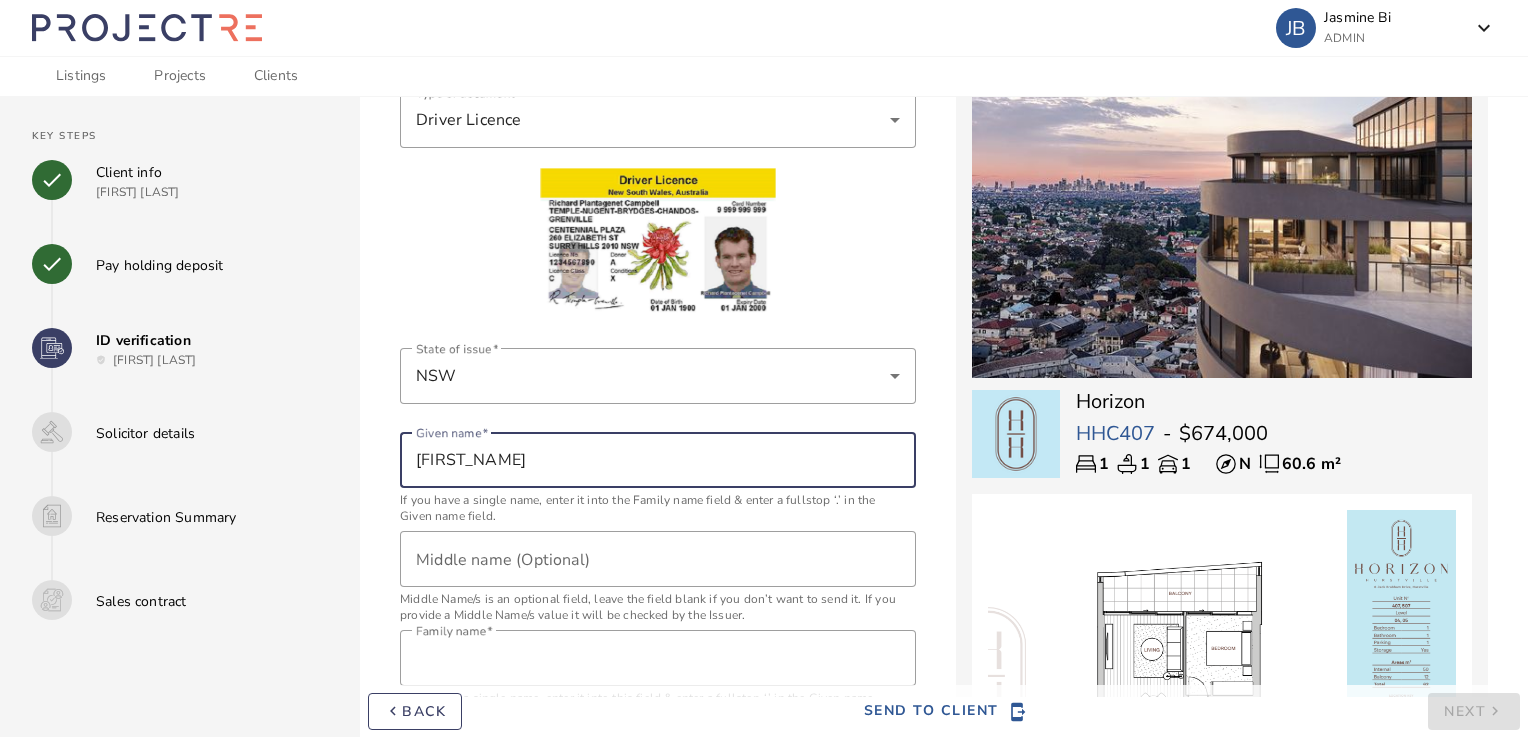 type on "[LAST_NAME]" 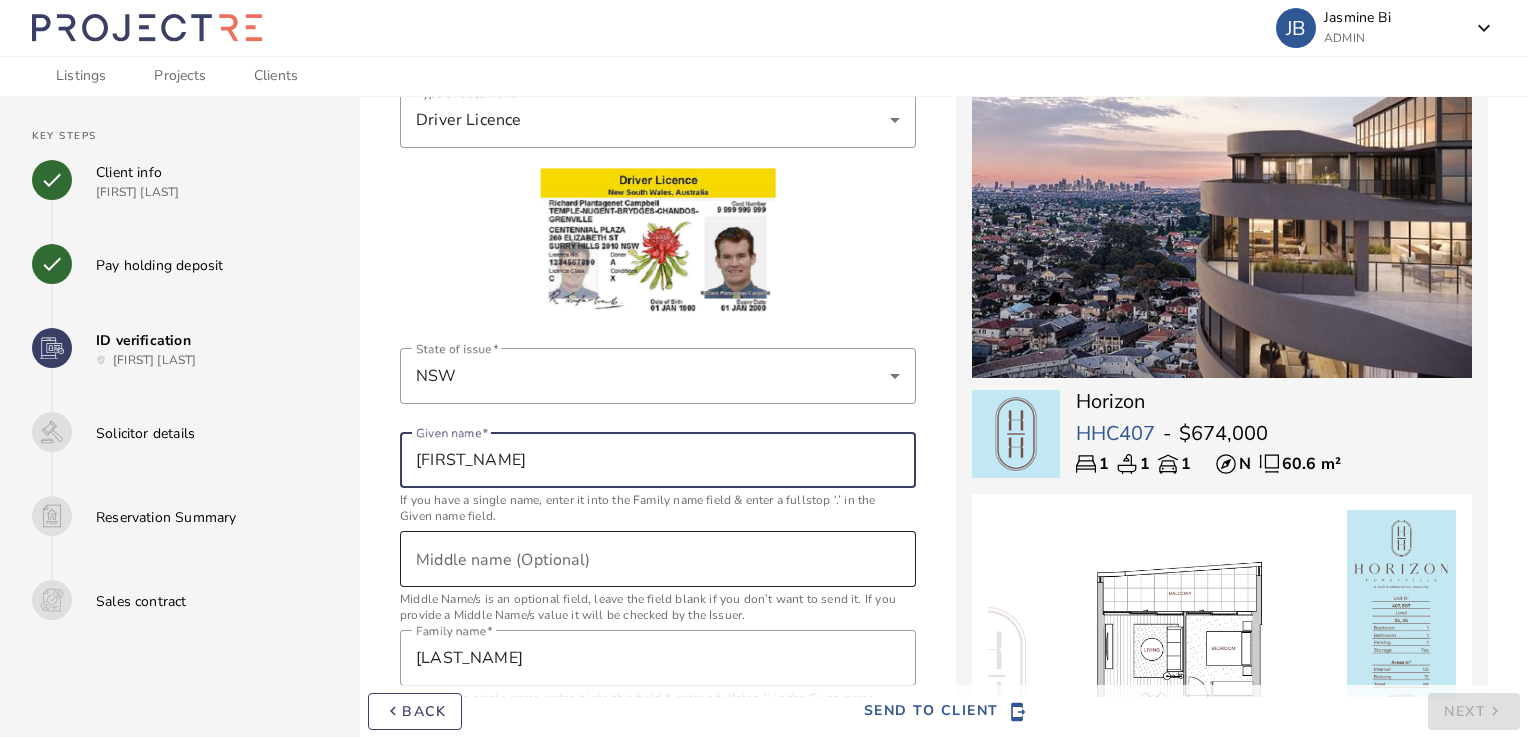 scroll, scrollTop: 400, scrollLeft: 0, axis: vertical 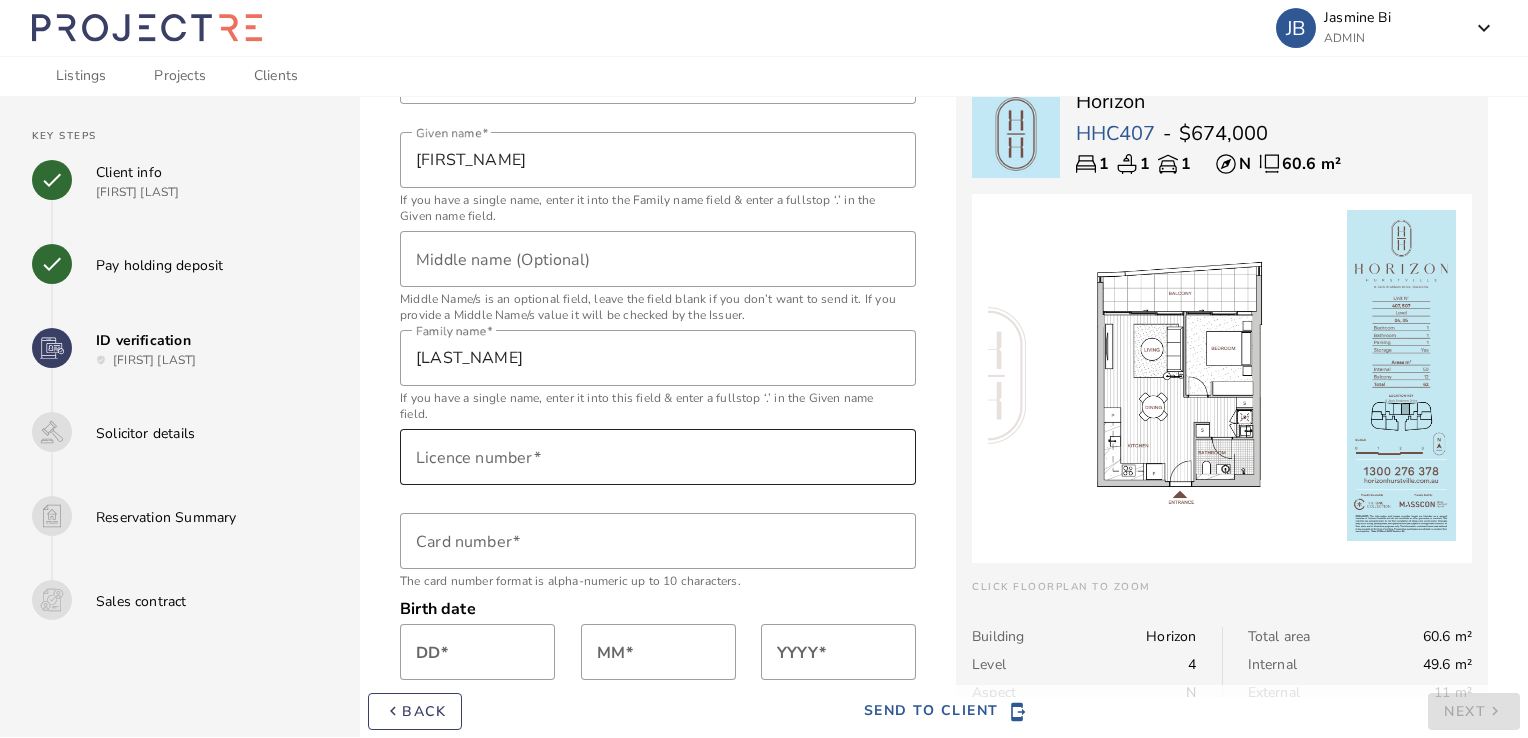 click on "Licence number" at bounding box center [474, 458] 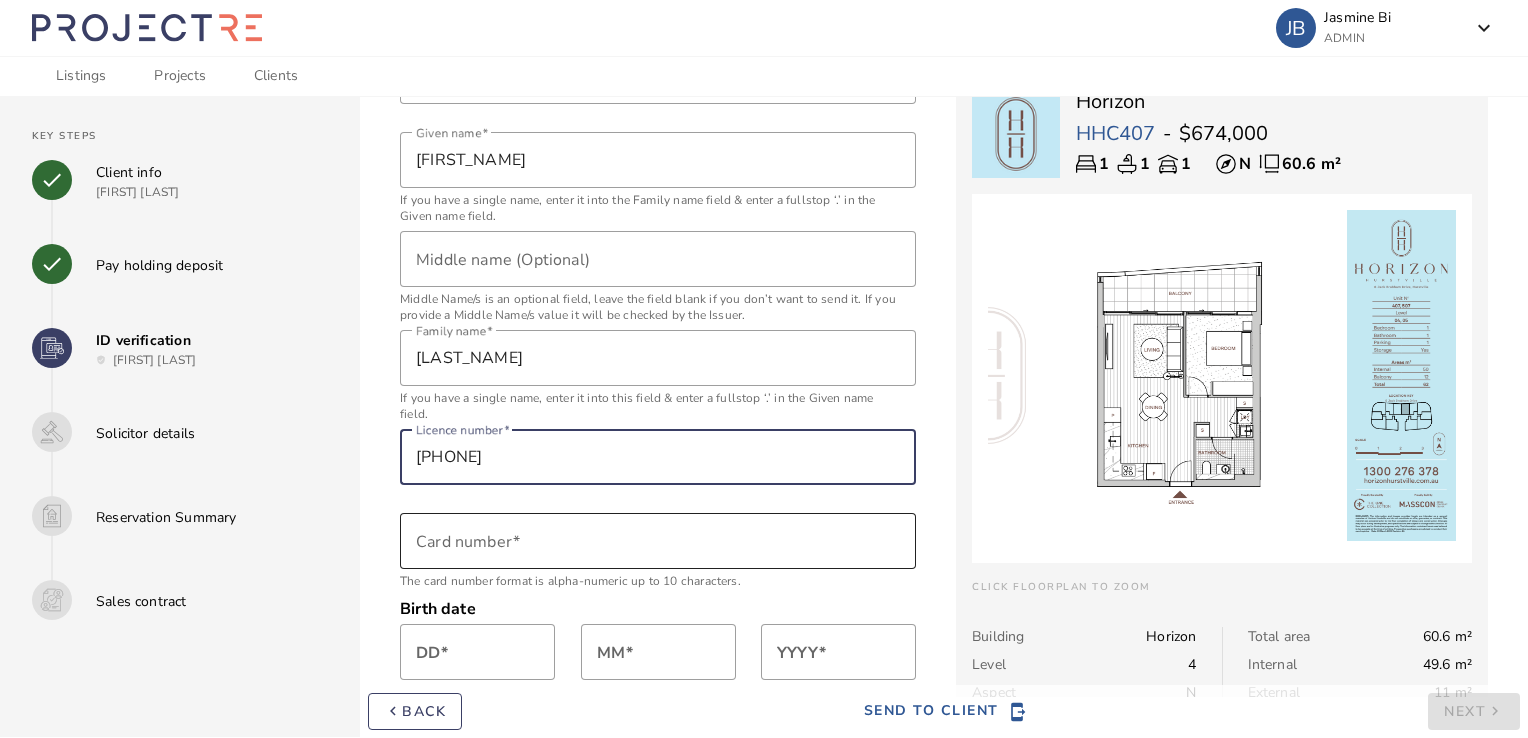 type on "[PHONE]" 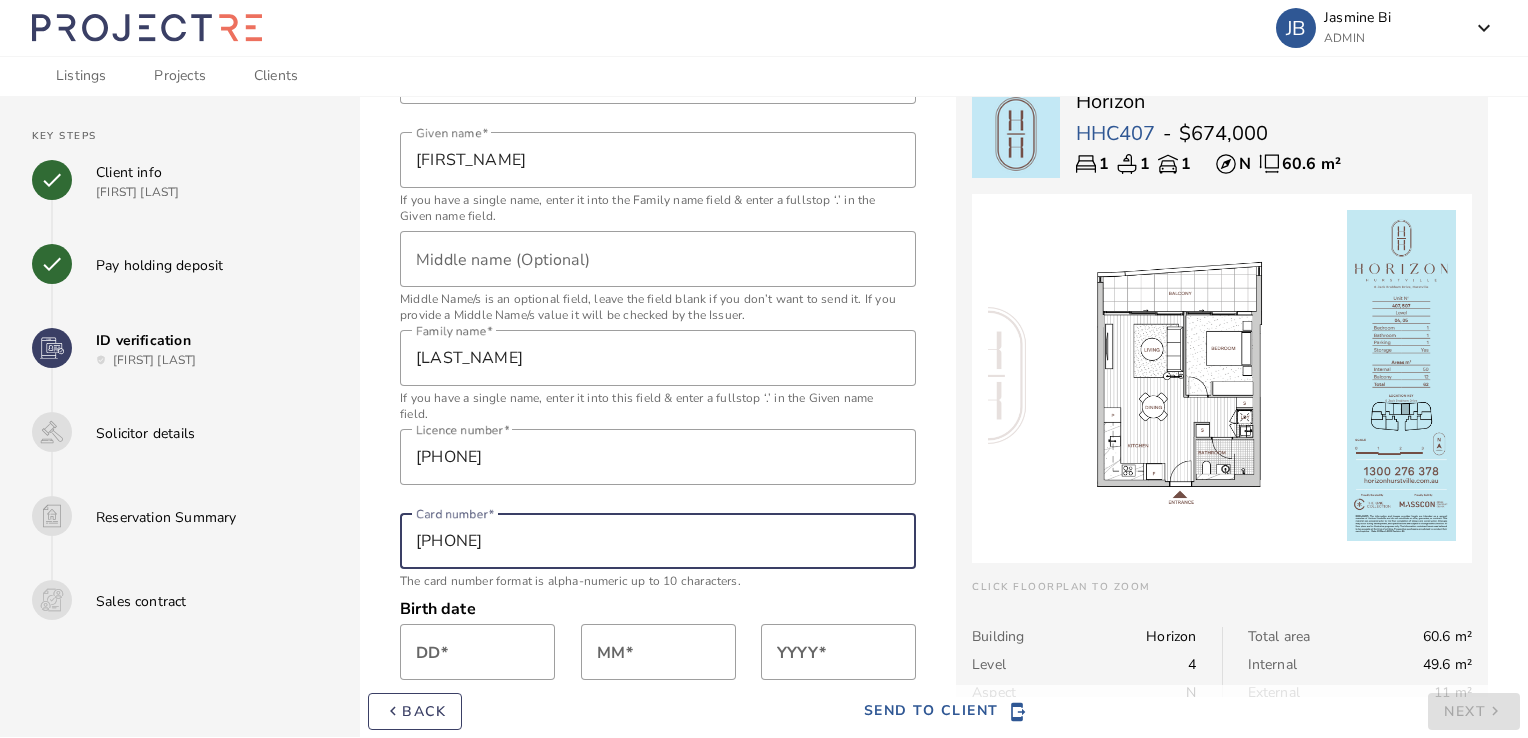 scroll, scrollTop: 551, scrollLeft: 0, axis: vertical 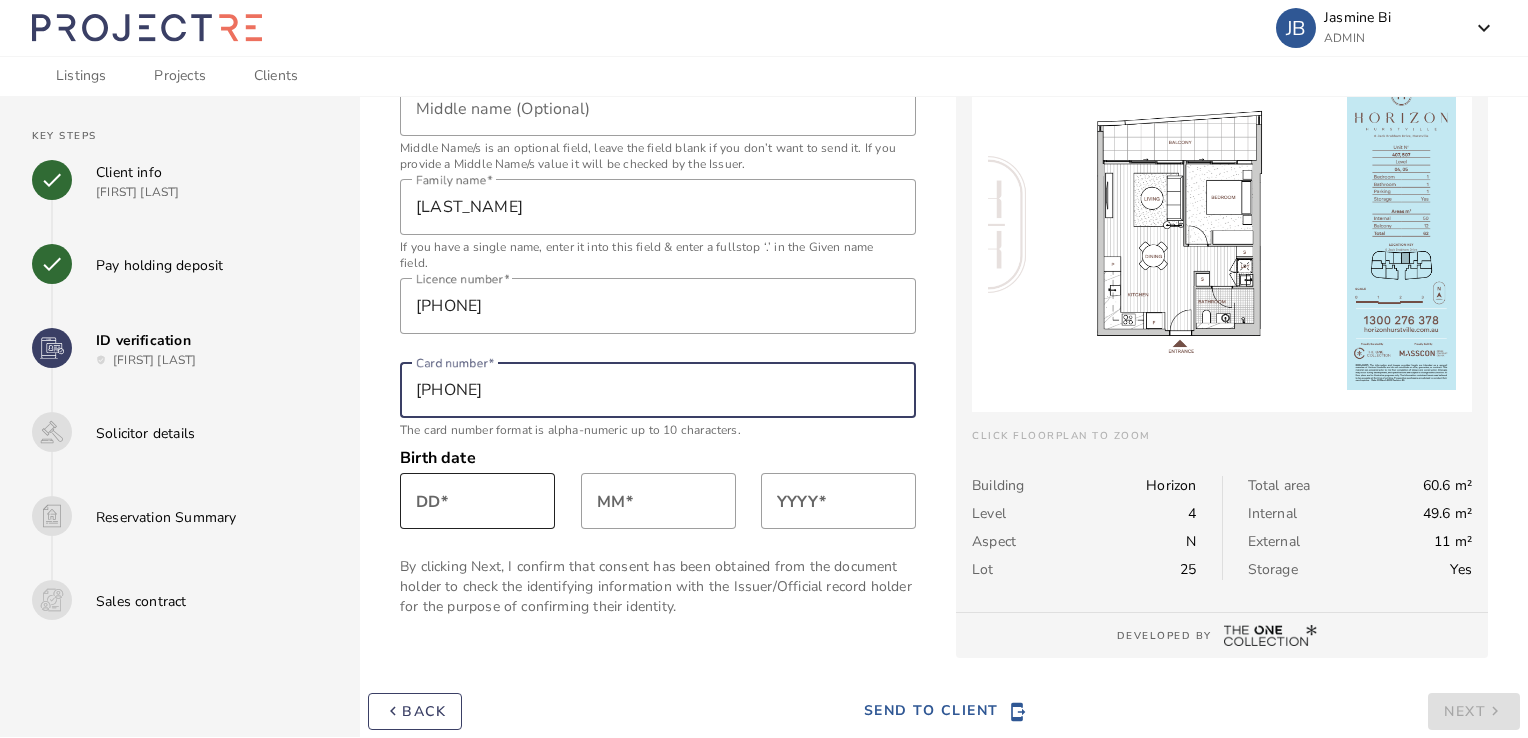 type on "[PHONE]" 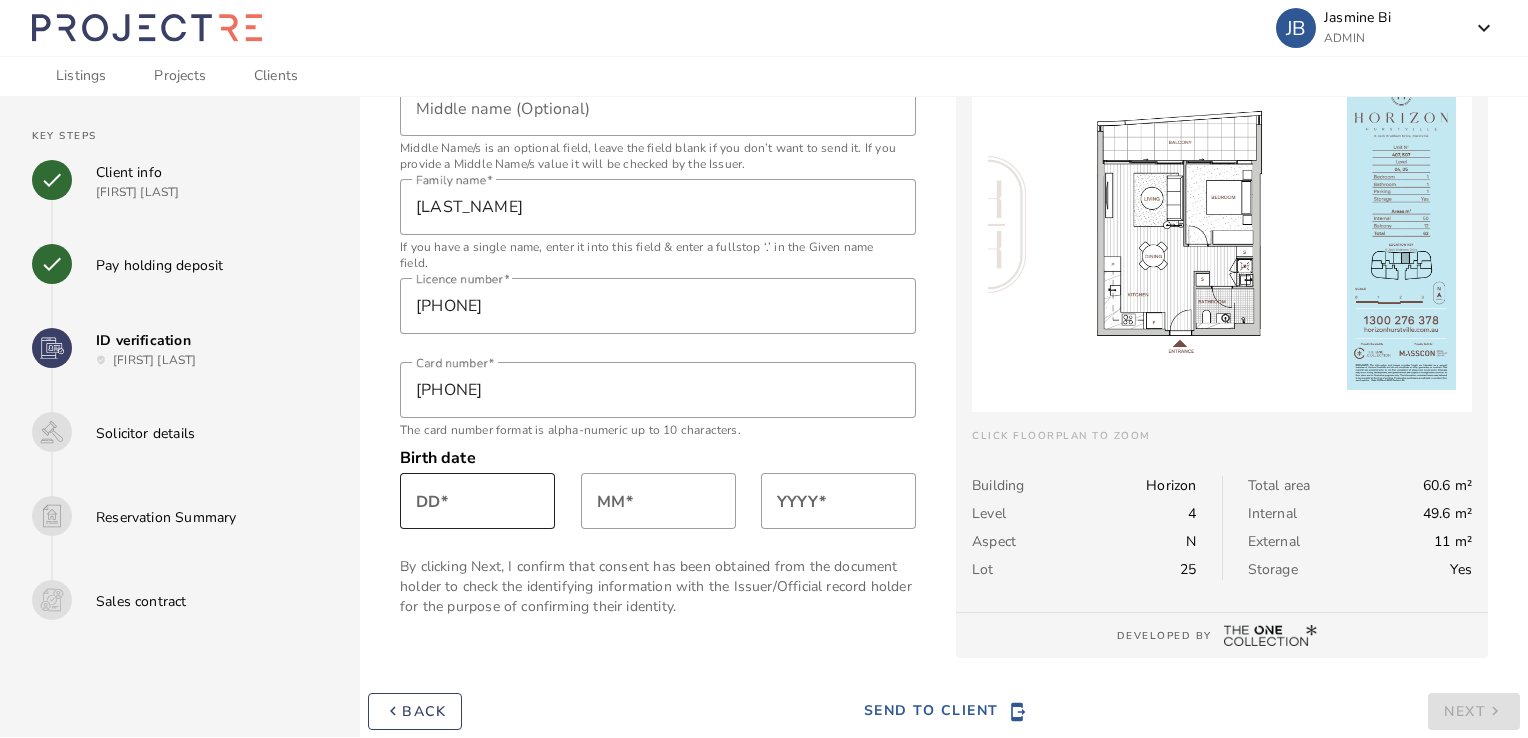 click at bounding box center [477, 501] 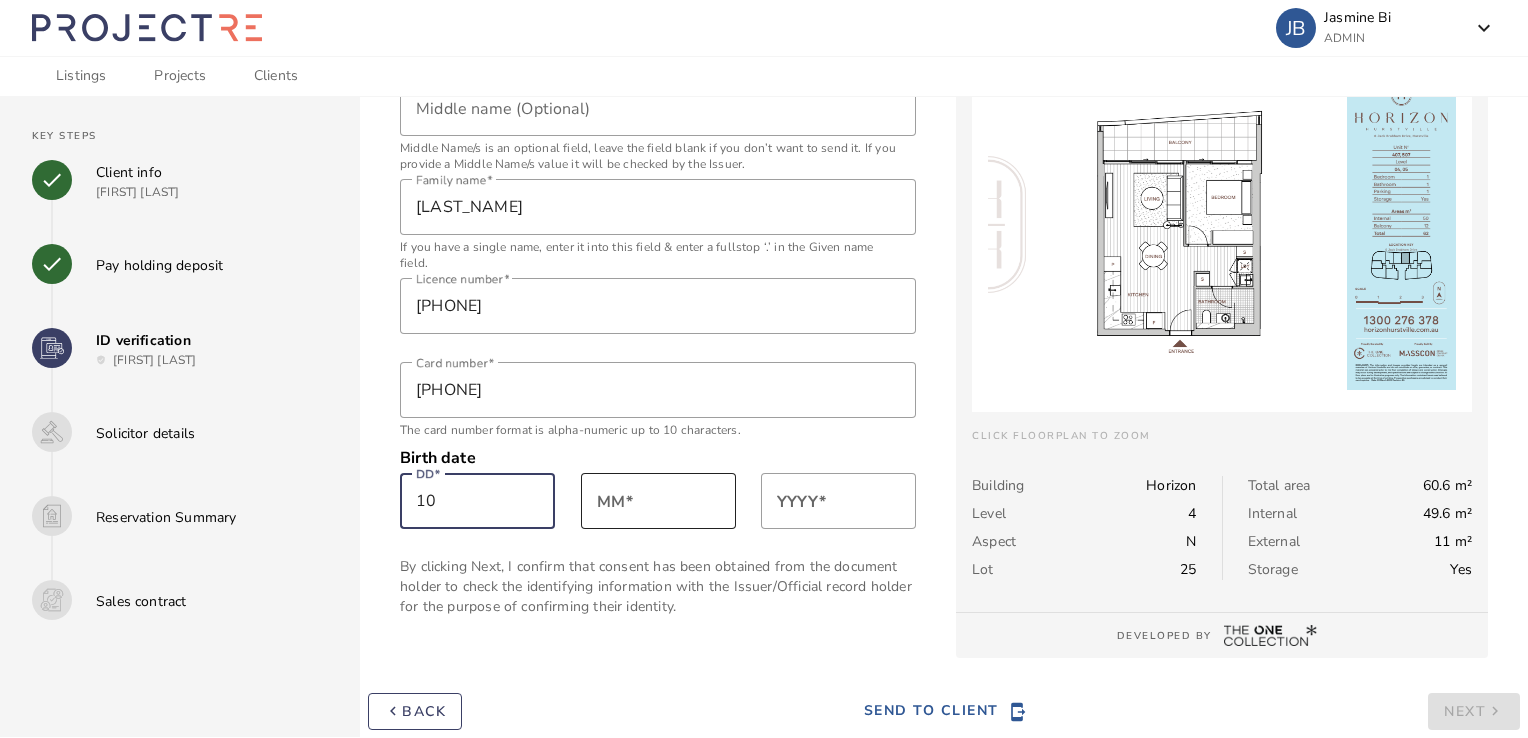 type on "10" 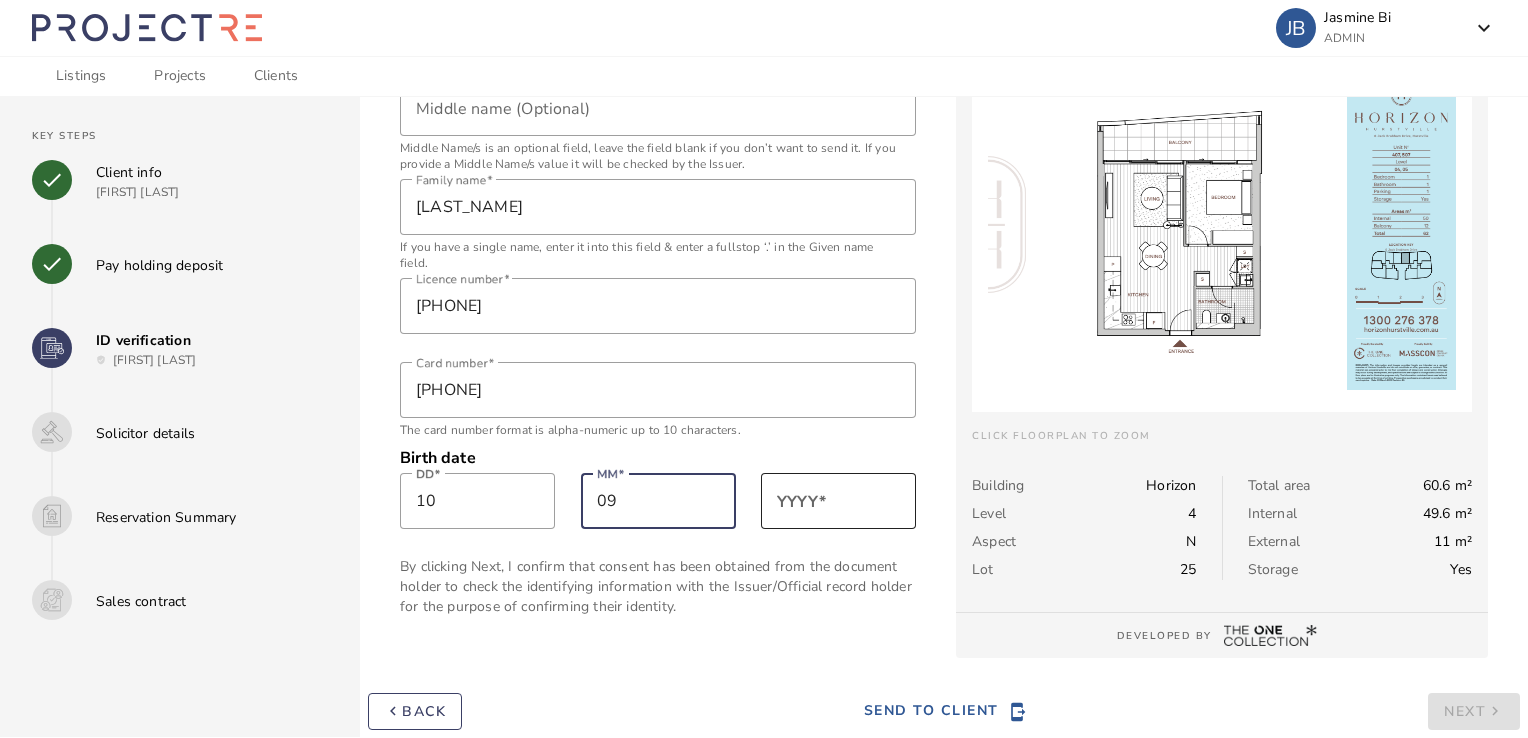 type on "09" 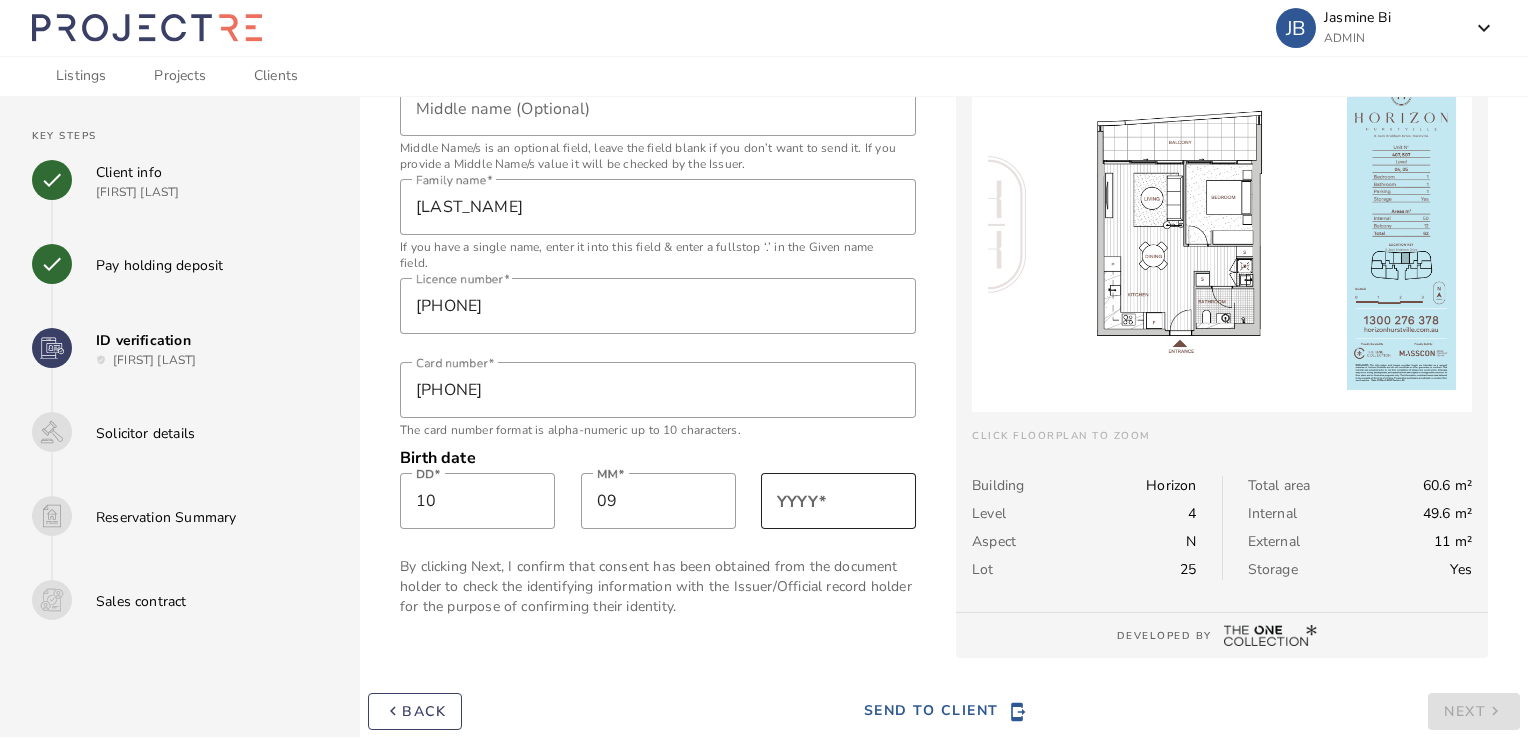 click on "YYYY" at bounding box center (797, 502) 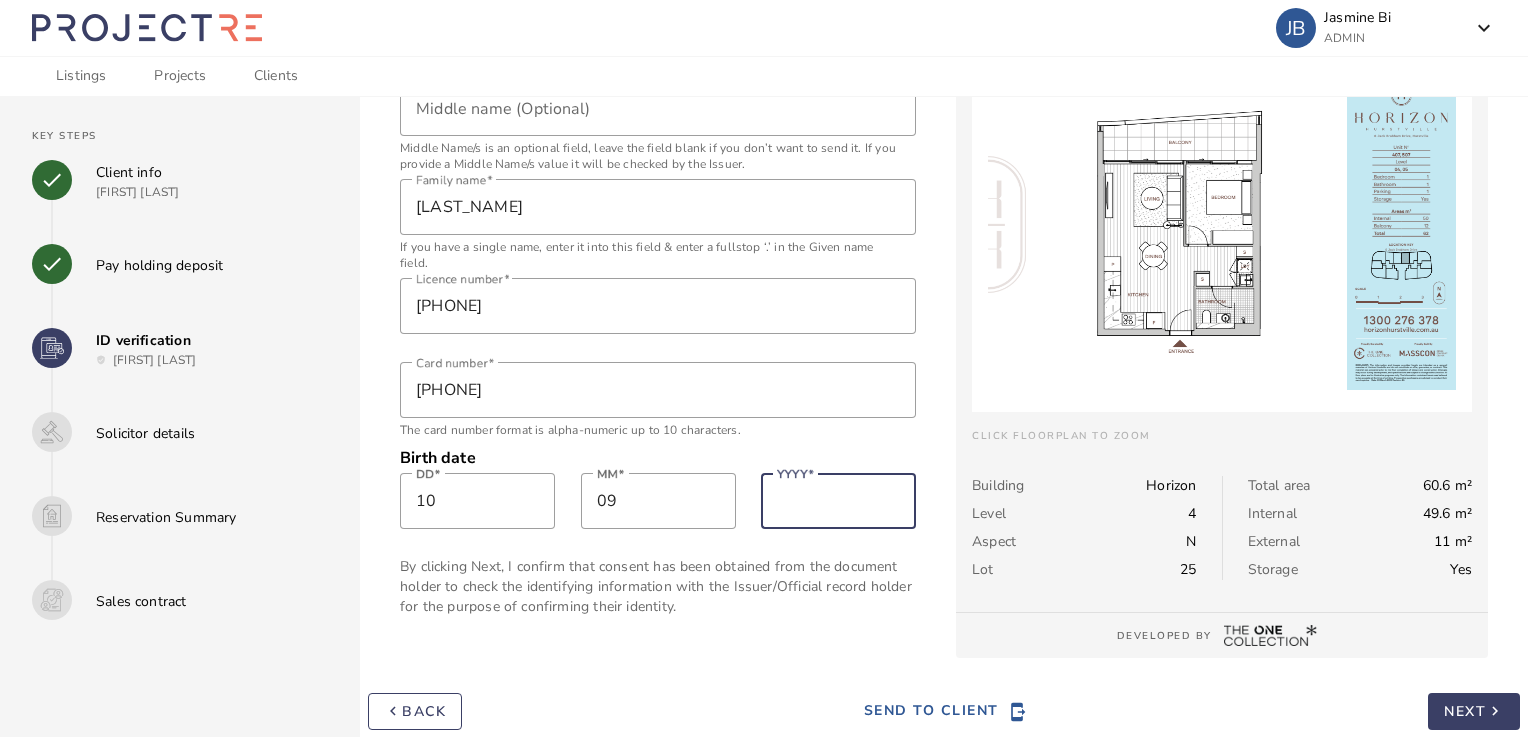 type on "[YEAR]" 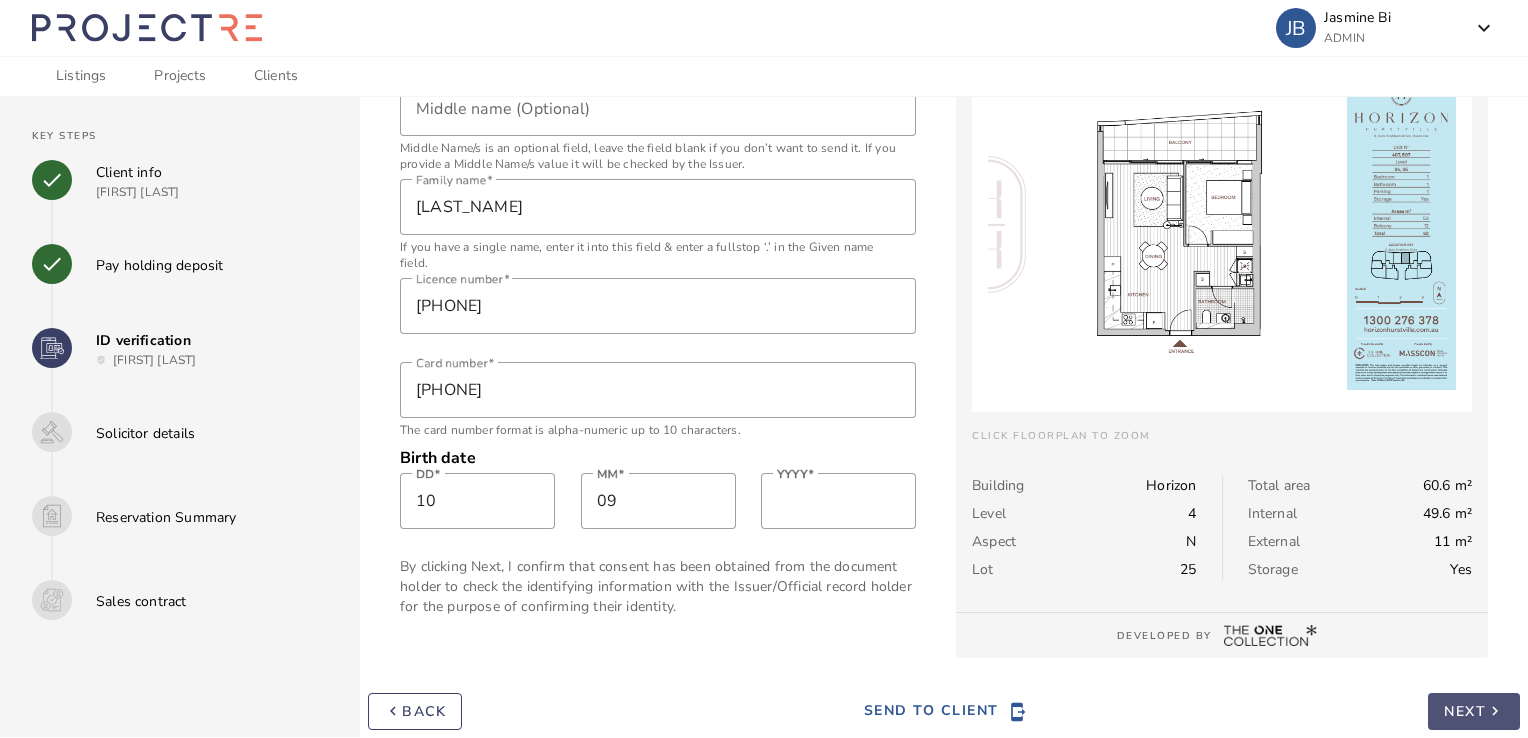 click on "Next" at bounding box center [1465, 711] 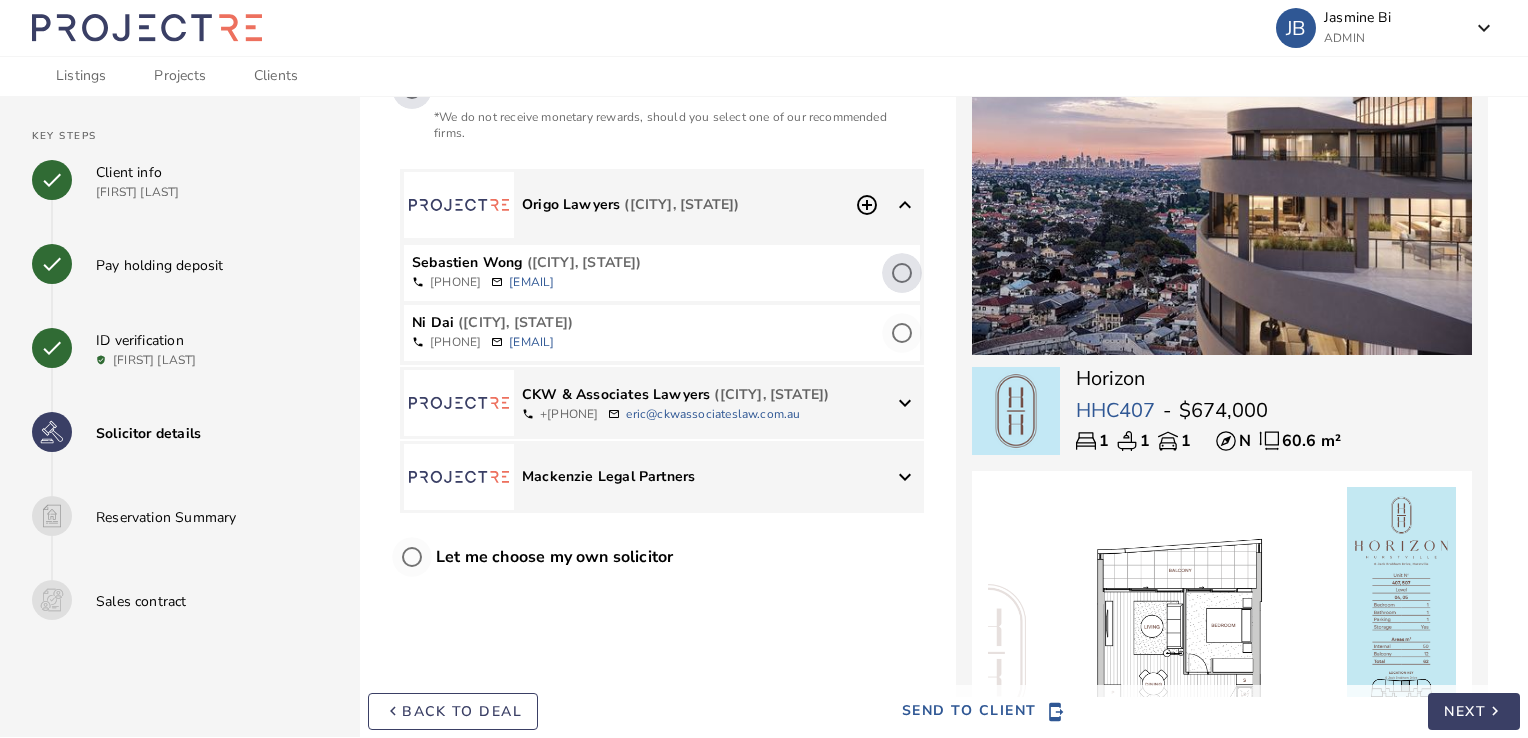 scroll, scrollTop: 400, scrollLeft: 0, axis: vertical 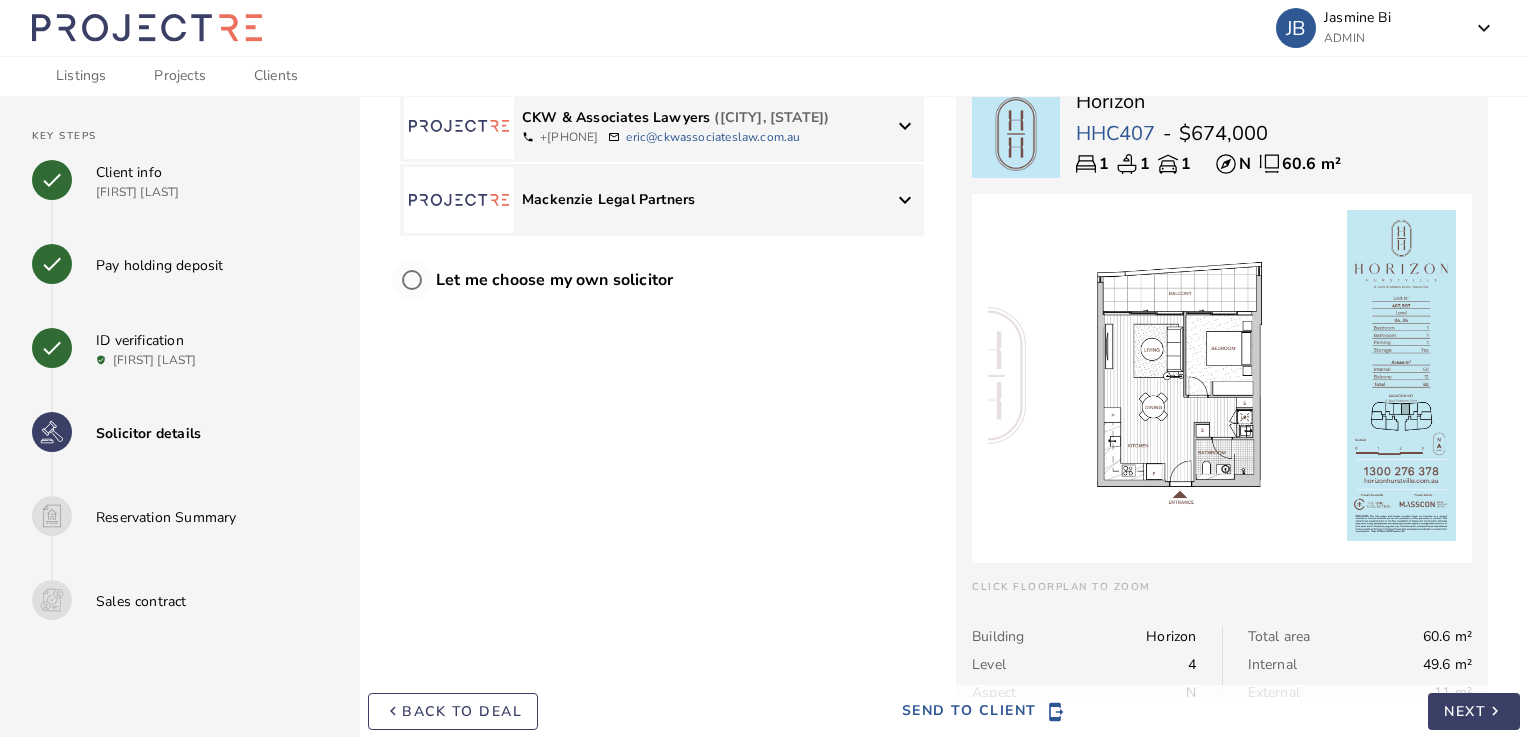 click on "NEXT" at bounding box center (1465, 711) 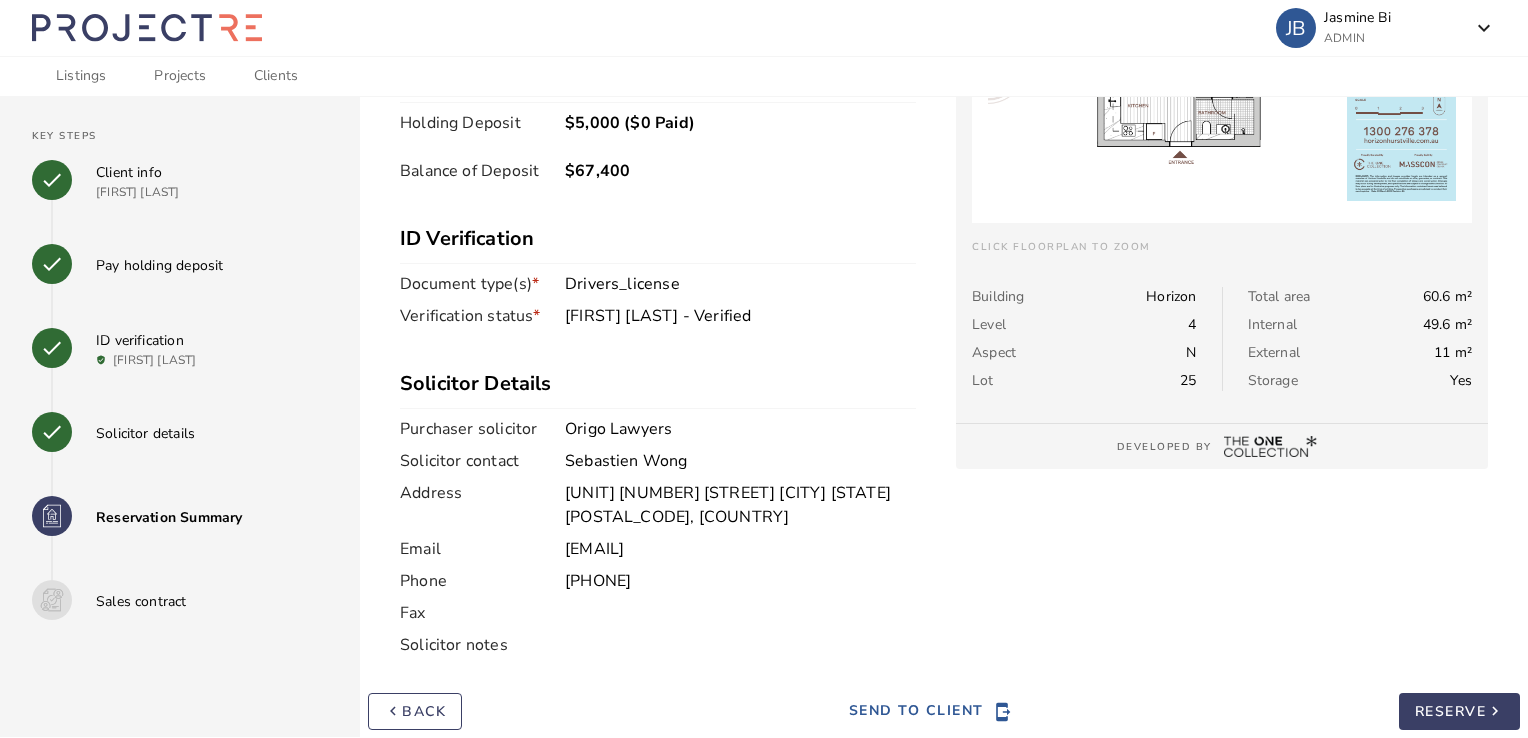 scroll, scrollTop: 762, scrollLeft: 0, axis: vertical 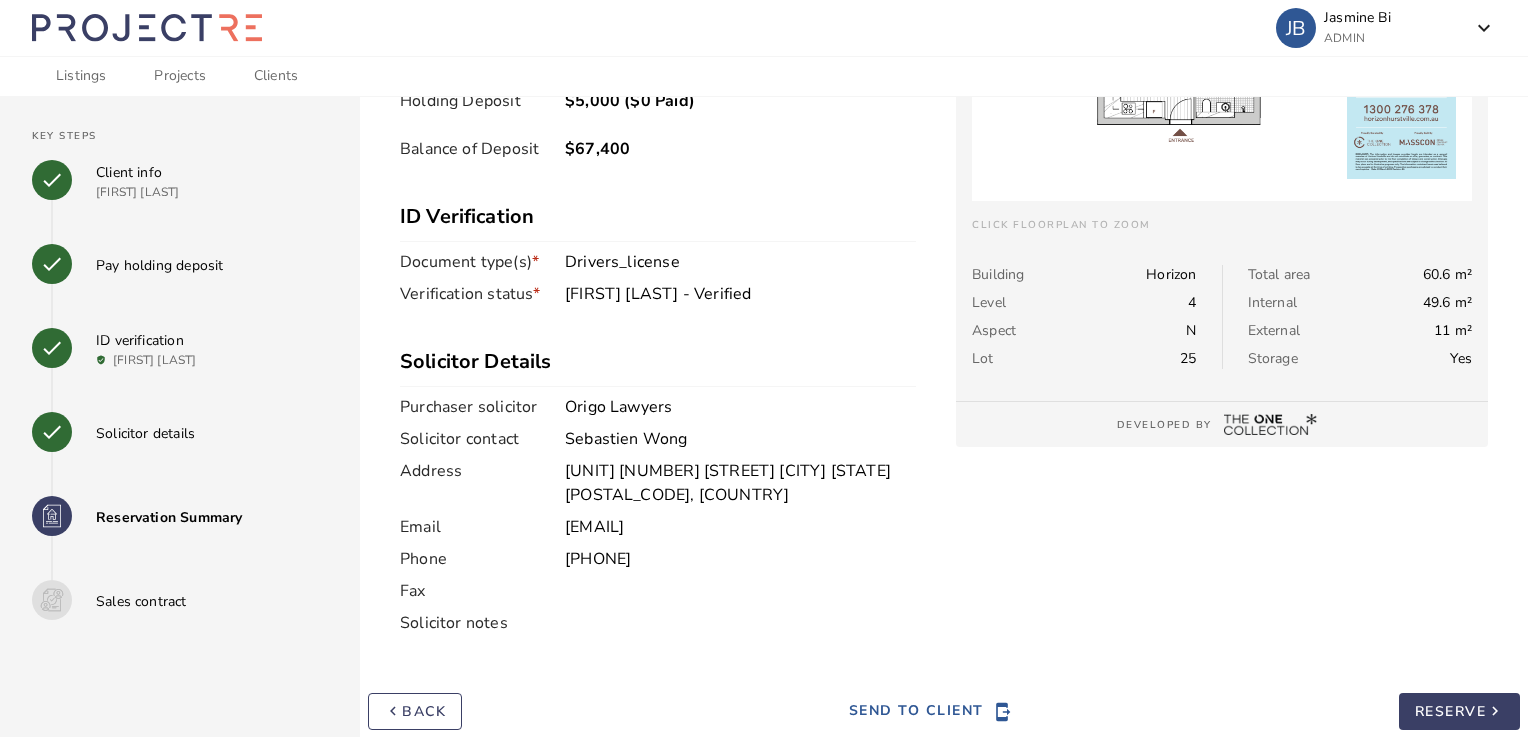 click on "RESERVE" at bounding box center [1451, 711] 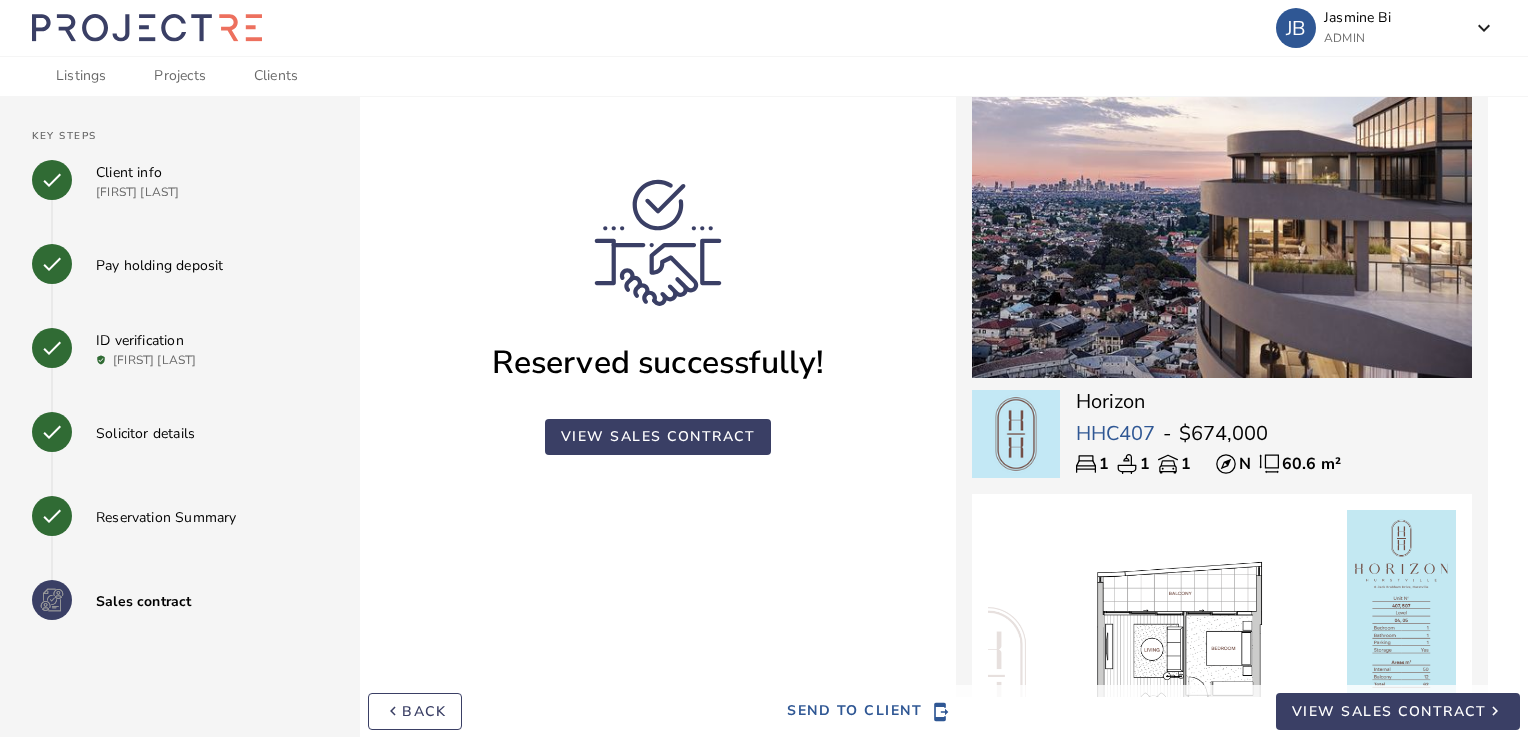 scroll, scrollTop: 0, scrollLeft: 0, axis: both 